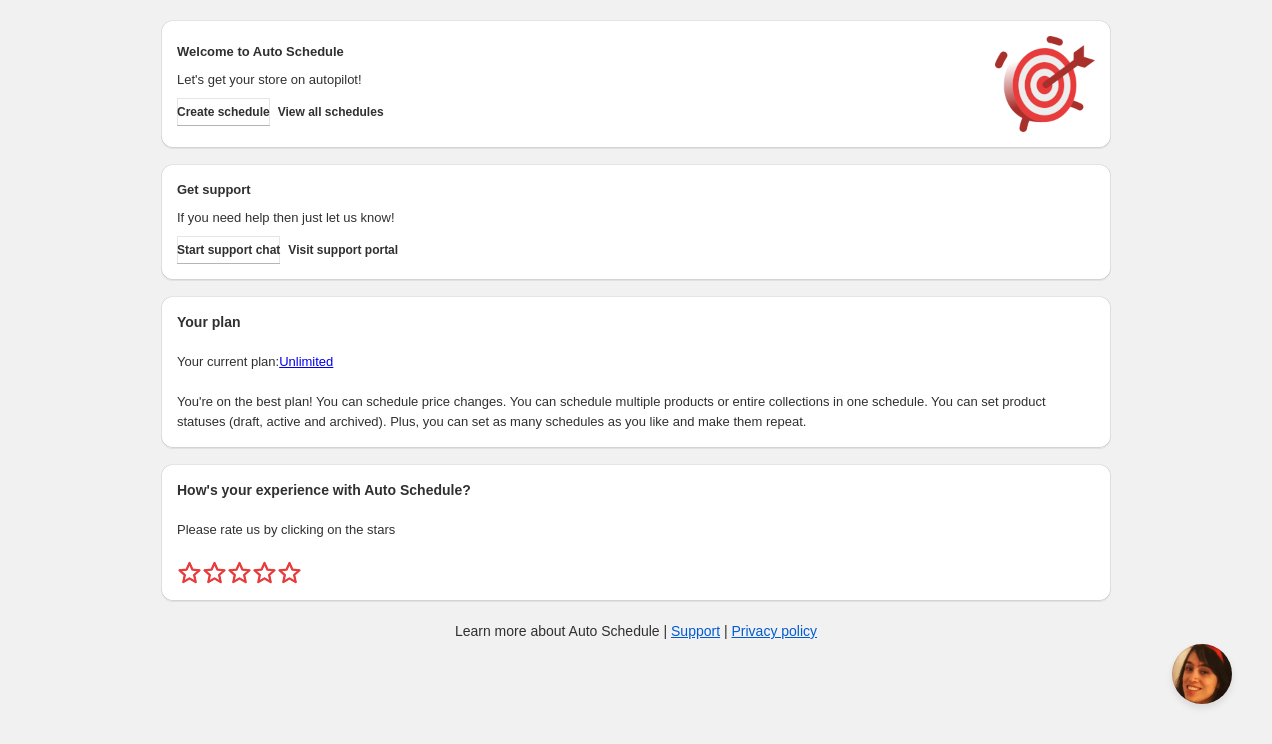 scroll, scrollTop: 0, scrollLeft: 0, axis: both 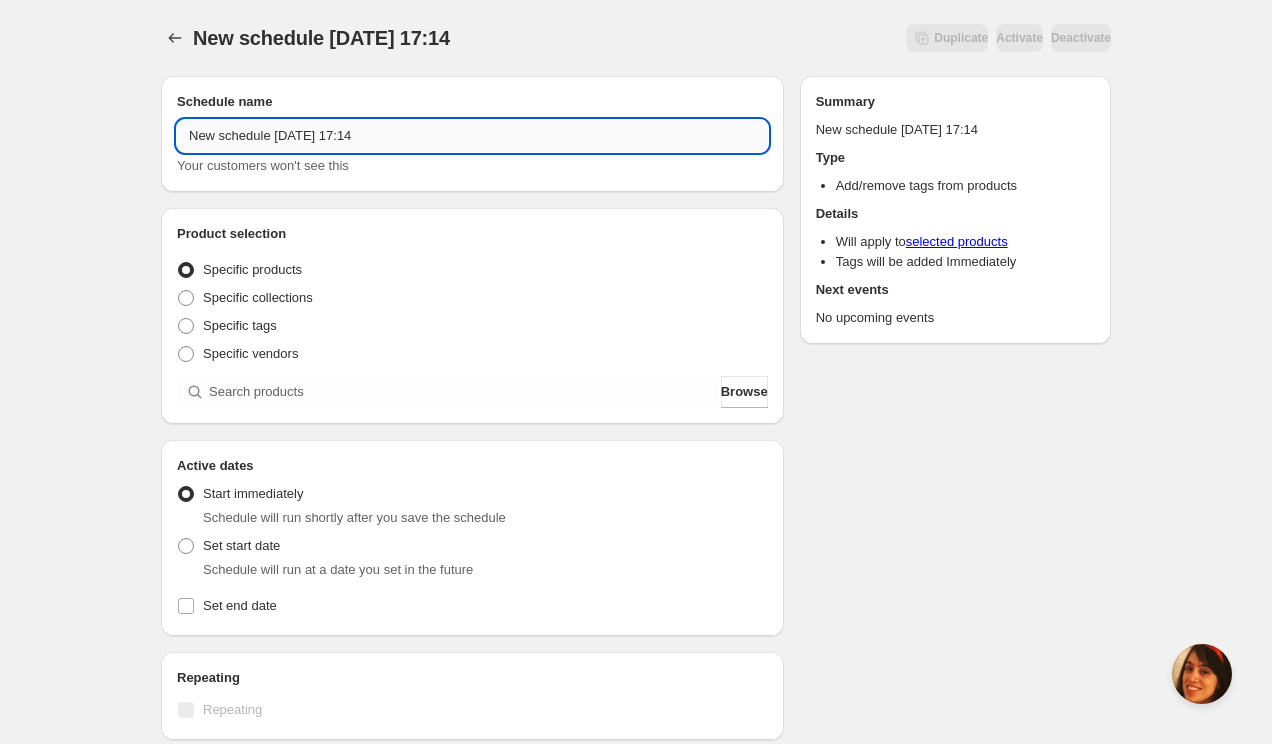 click on "New schedule Jul 10 2025 17:14" at bounding box center [472, 136] 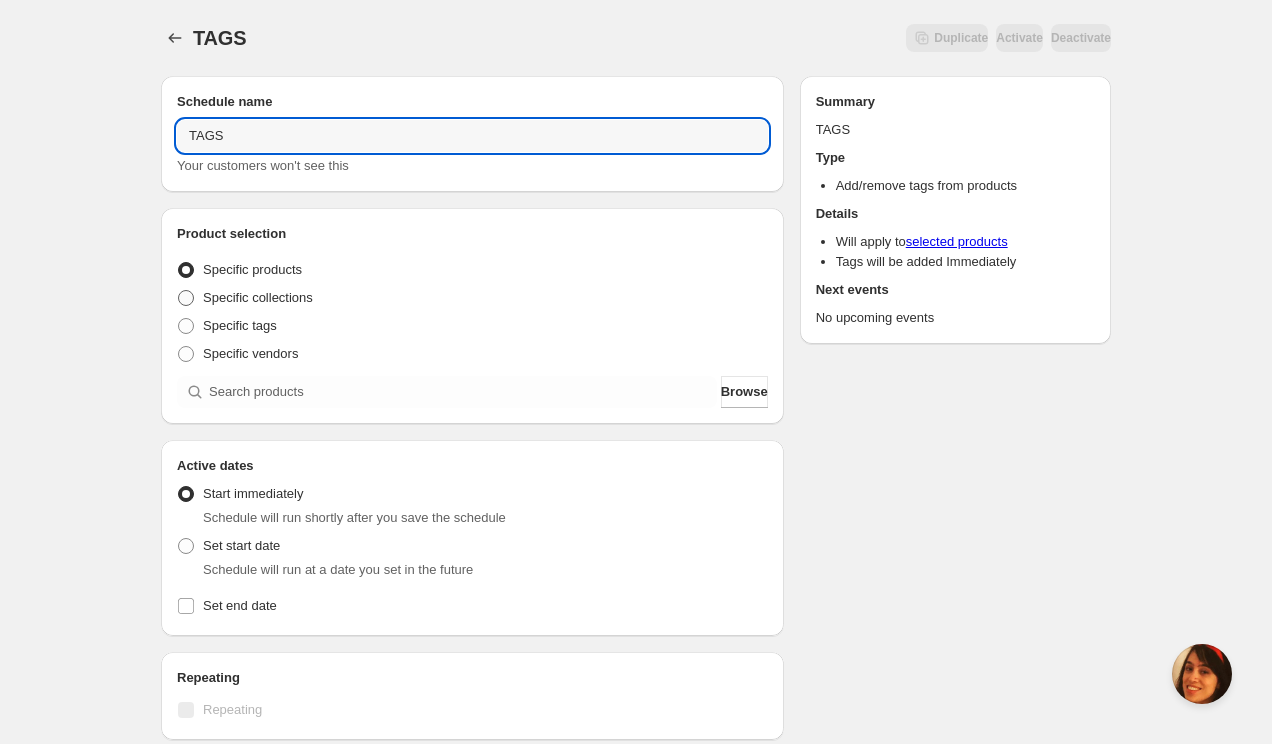 type on "TAGS" 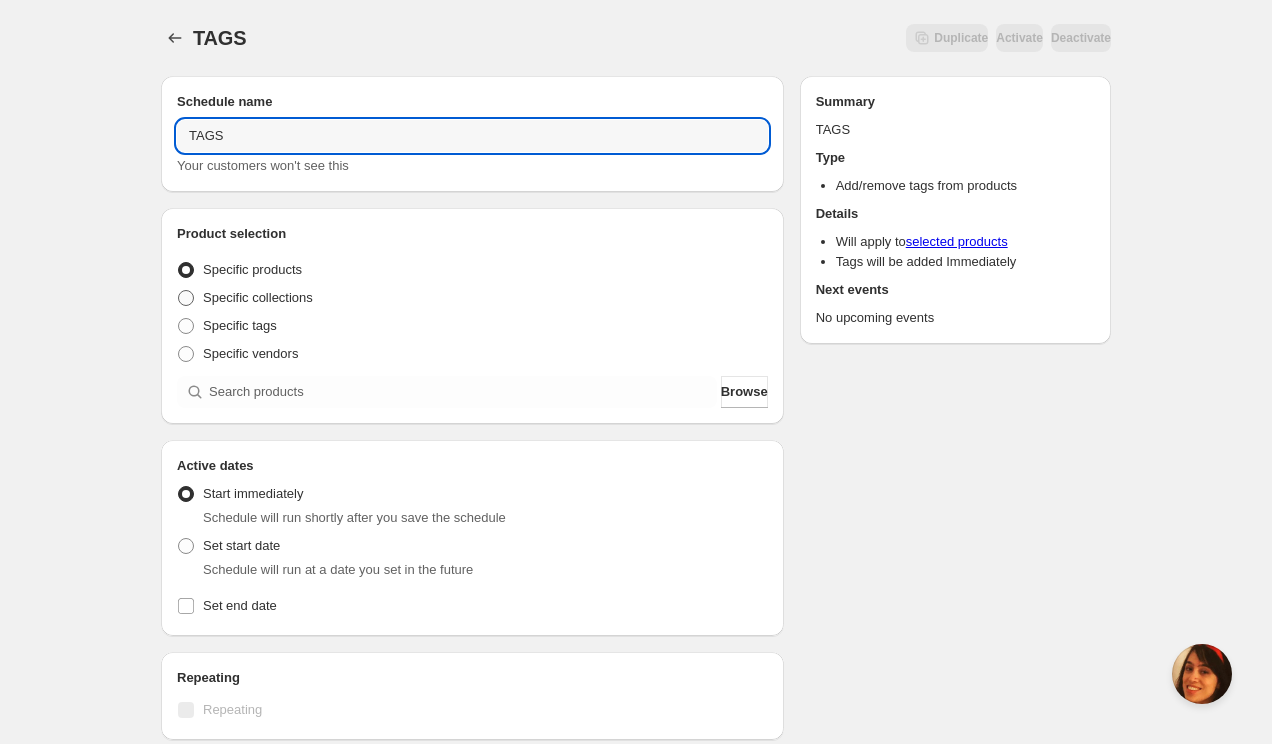 radio on "true" 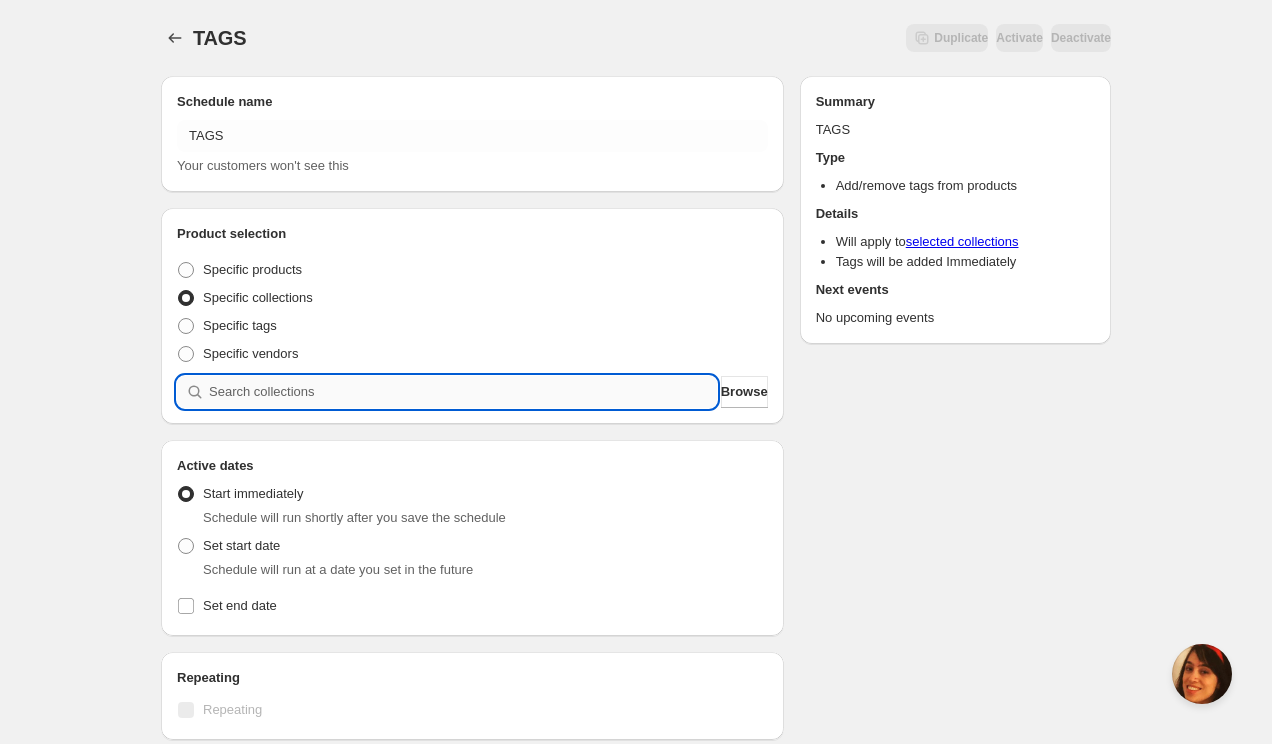 click at bounding box center [463, 392] 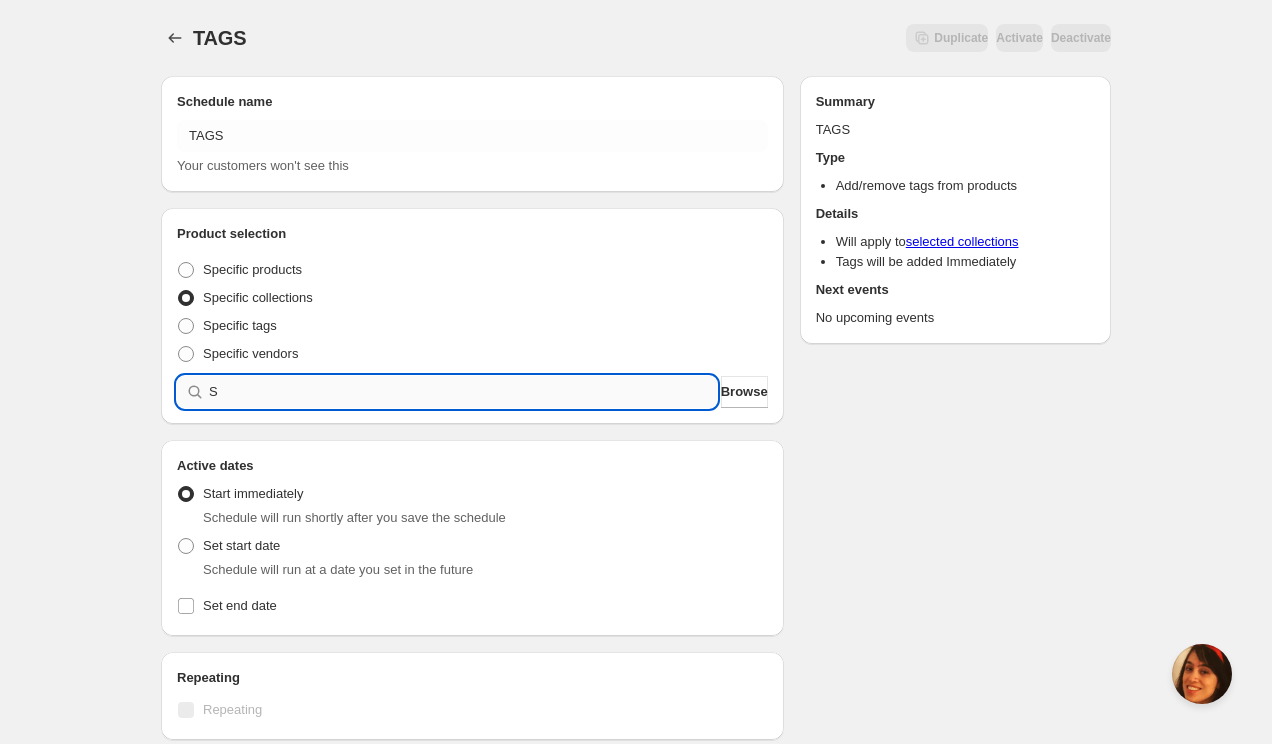 type 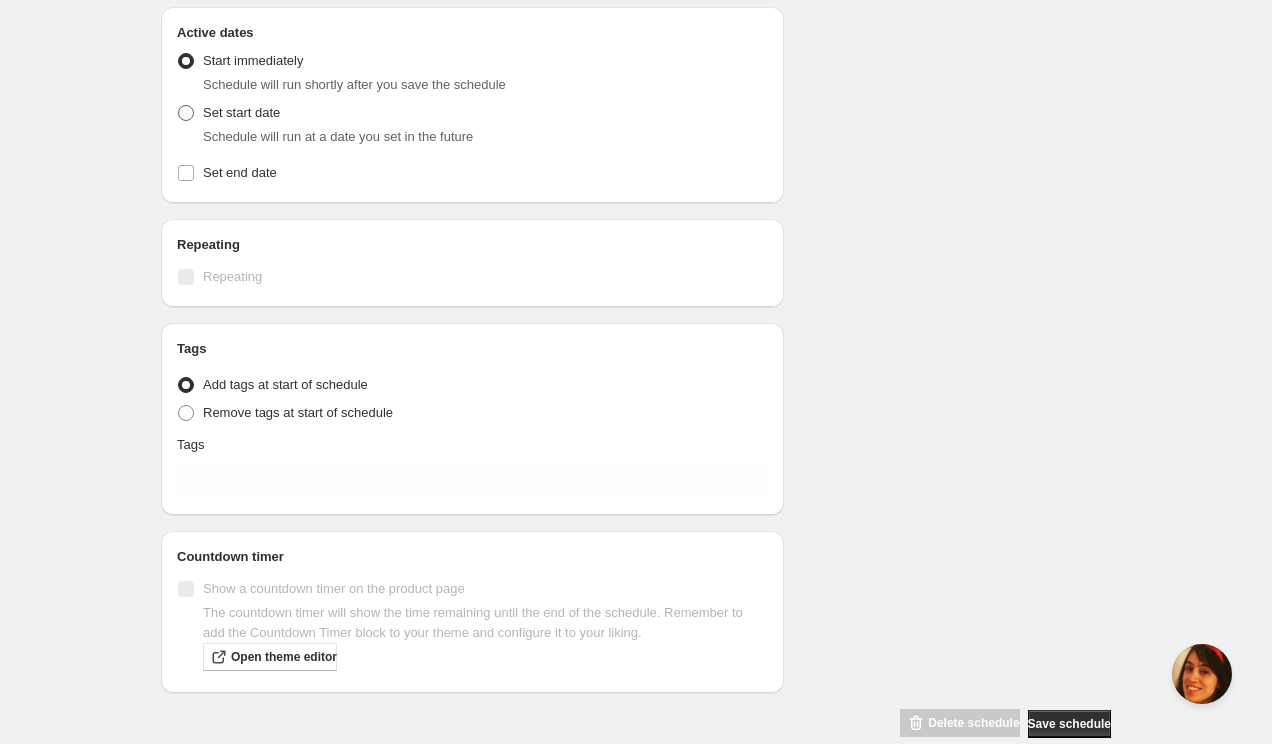 scroll, scrollTop: 532, scrollLeft: 0, axis: vertical 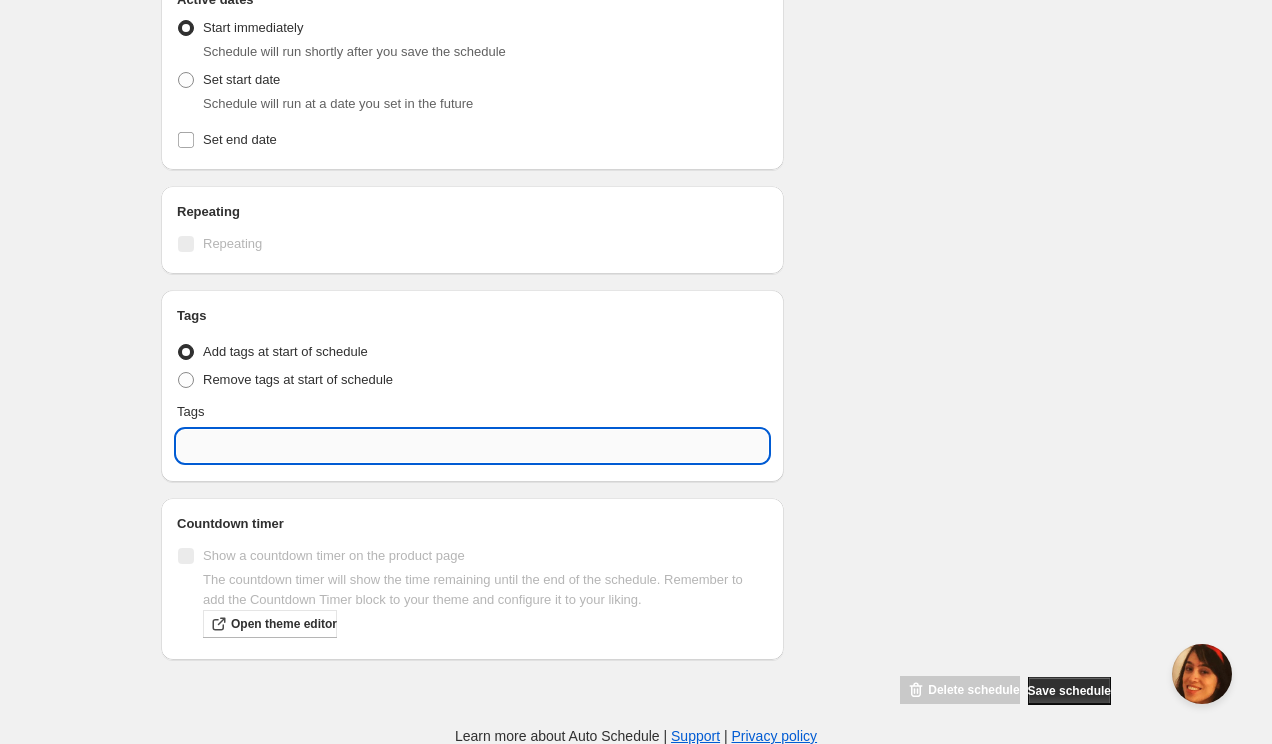 click at bounding box center [472, 446] 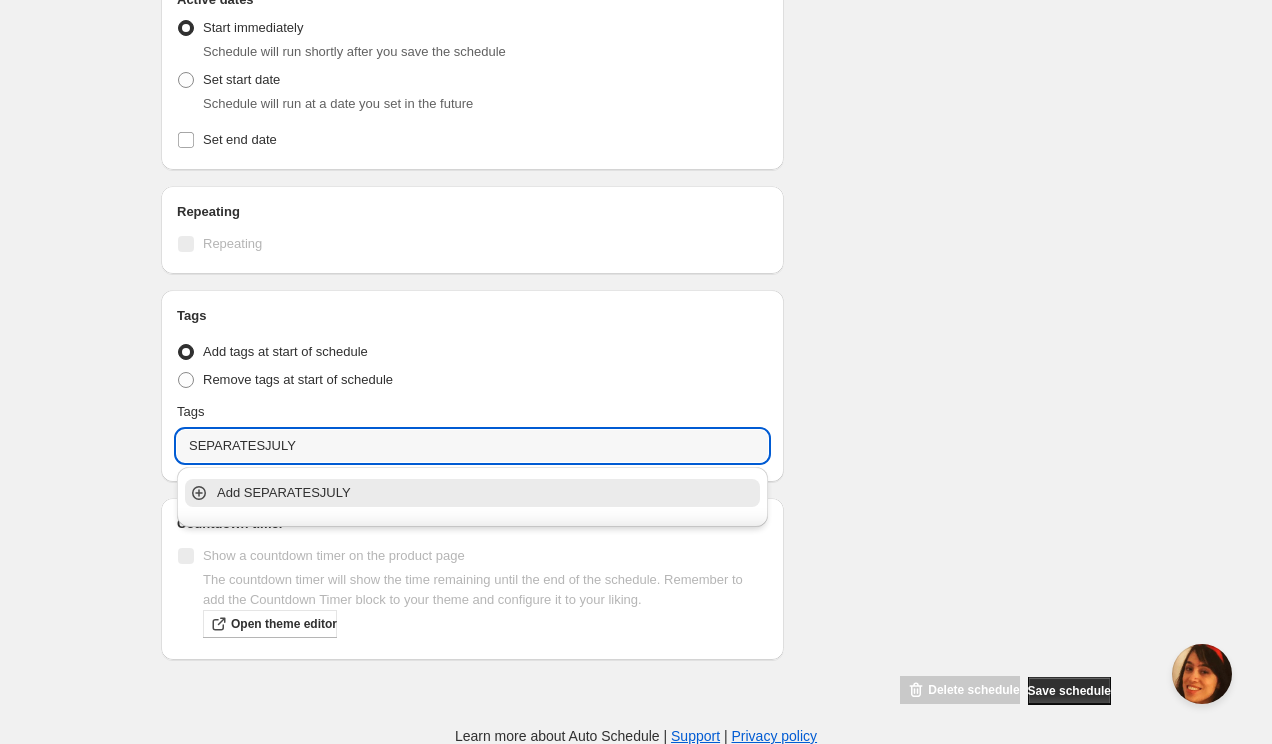 click on "Add SEPARATESJULY" at bounding box center [486, 493] 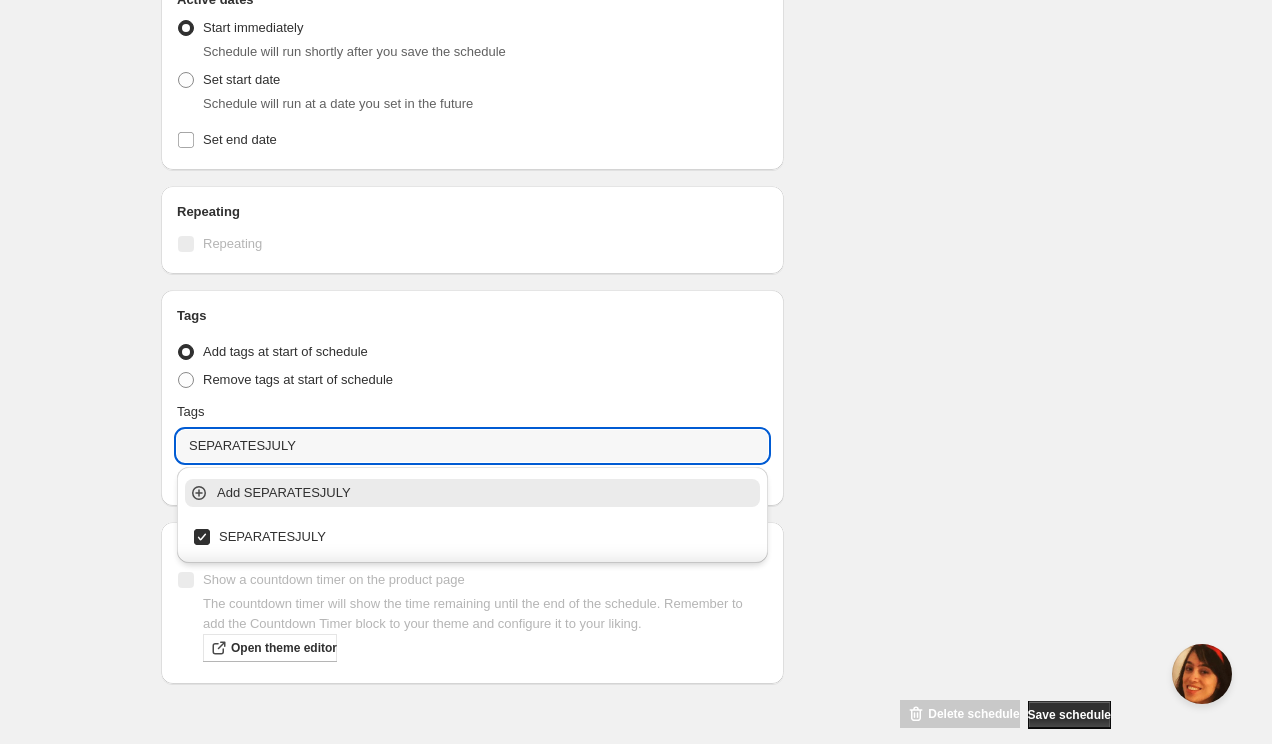 type on "SEPARATESJULY" 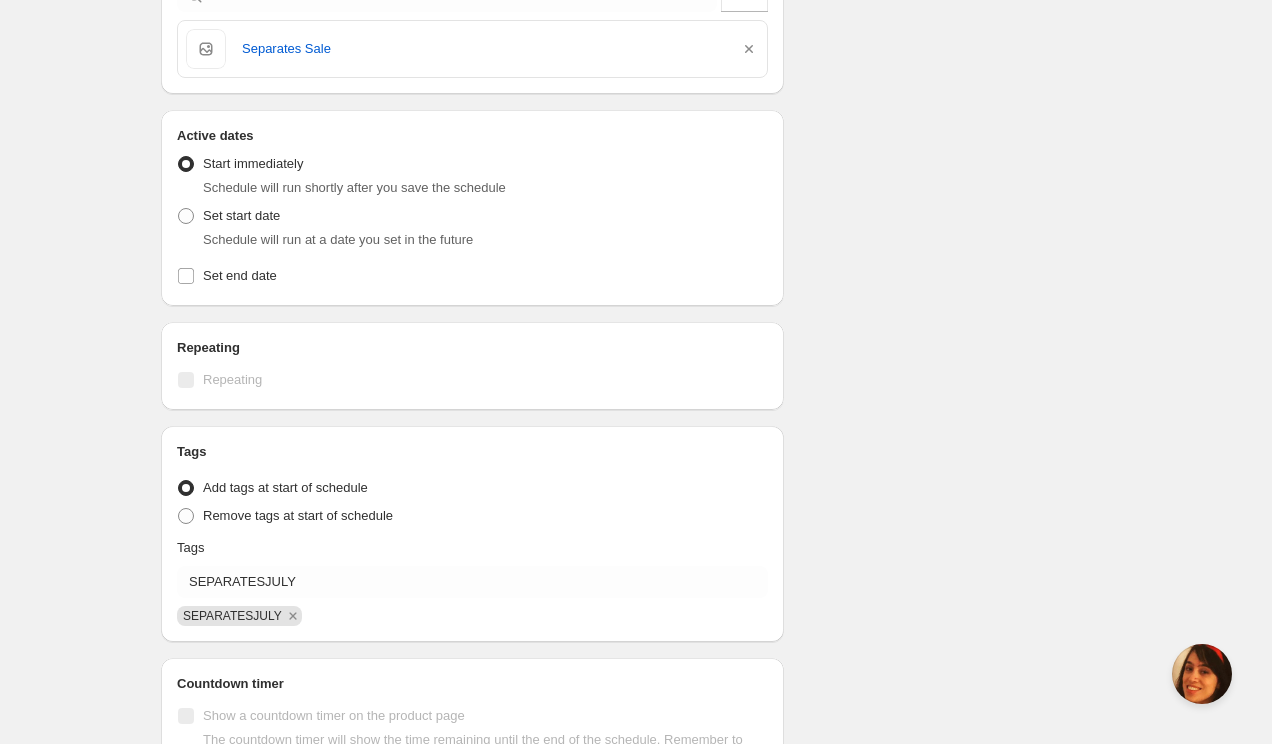 scroll, scrollTop: 533, scrollLeft: 0, axis: vertical 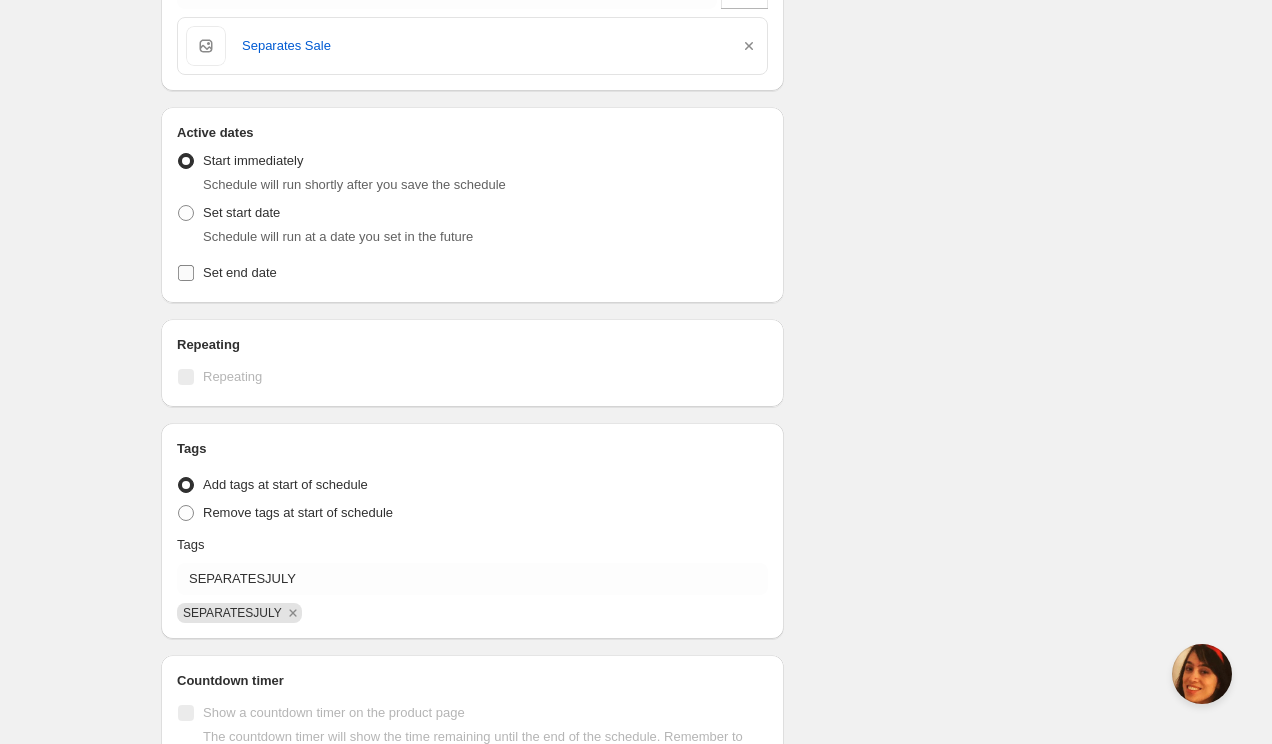click on "Set end date" at bounding box center (240, 272) 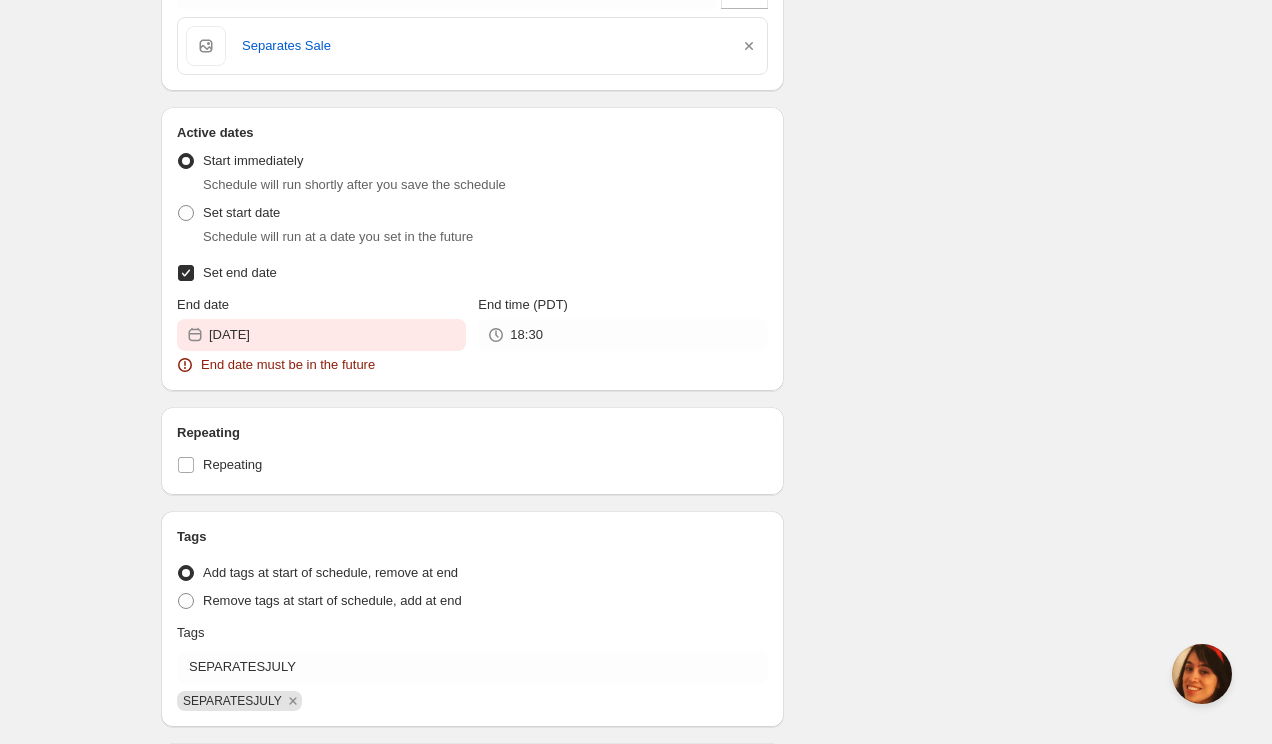 click on "Set end date" at bounding box center [240, 272] 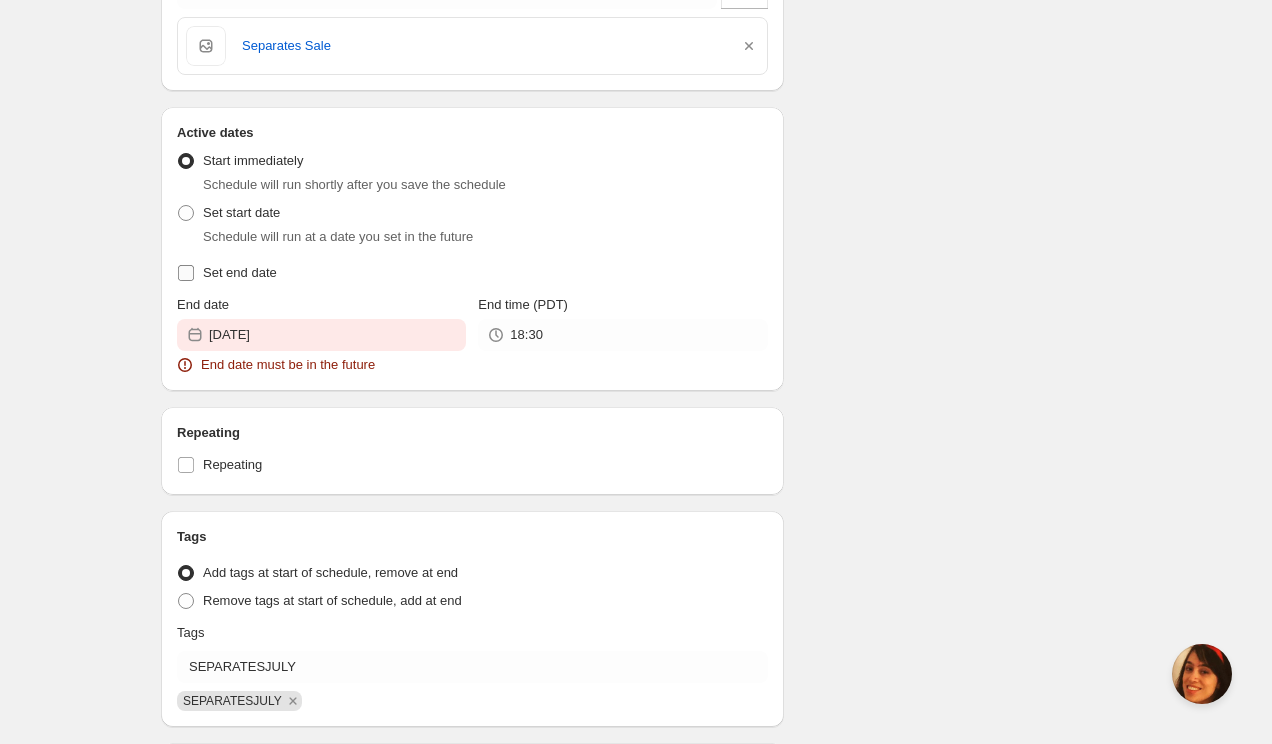 checkbox on "false" 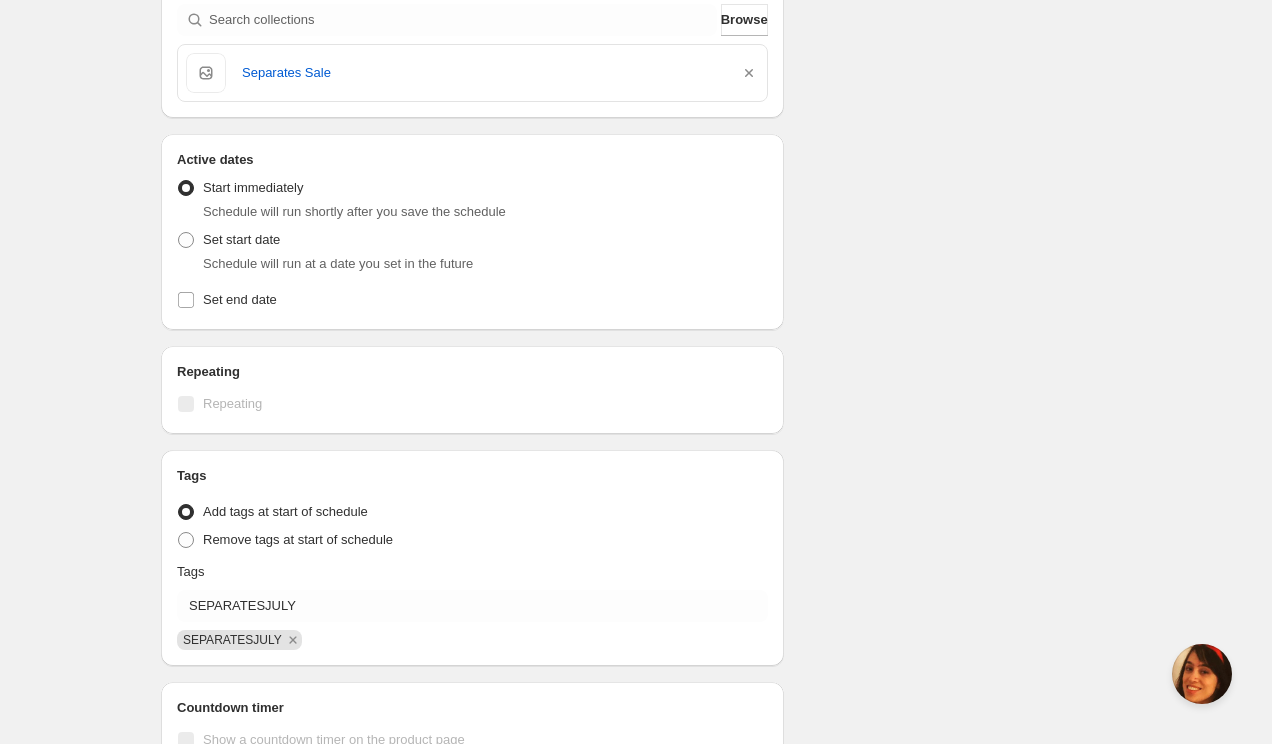 scroll, scrollTop: 519, scrollLeft: 0, axis: vertical 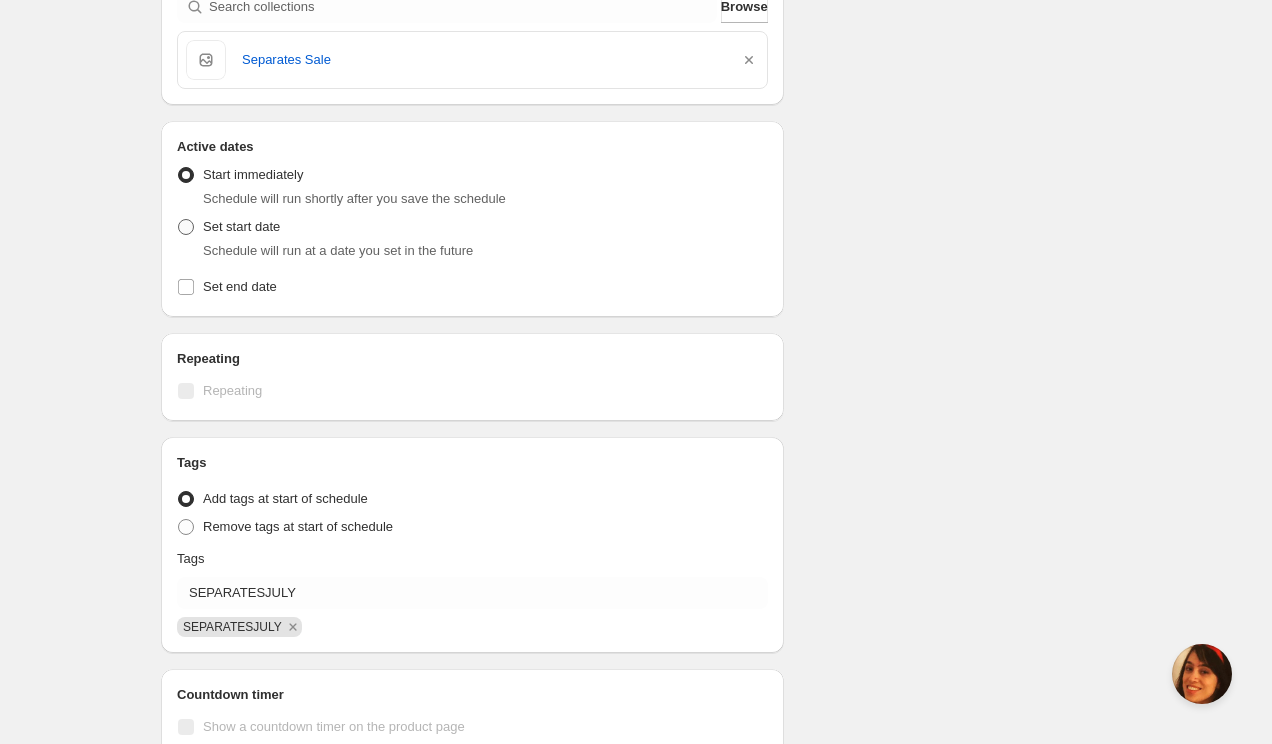 click on "Set start date" at bounding box center [241, 226] 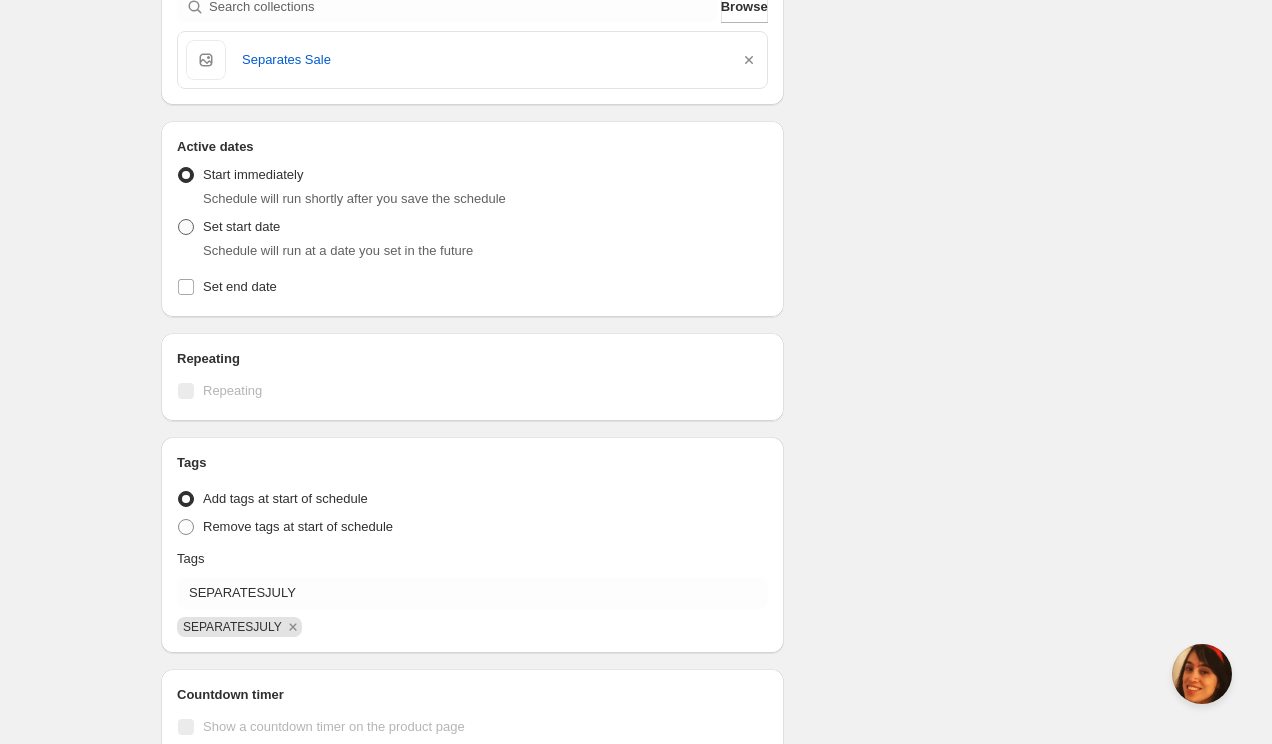 radio on "true" 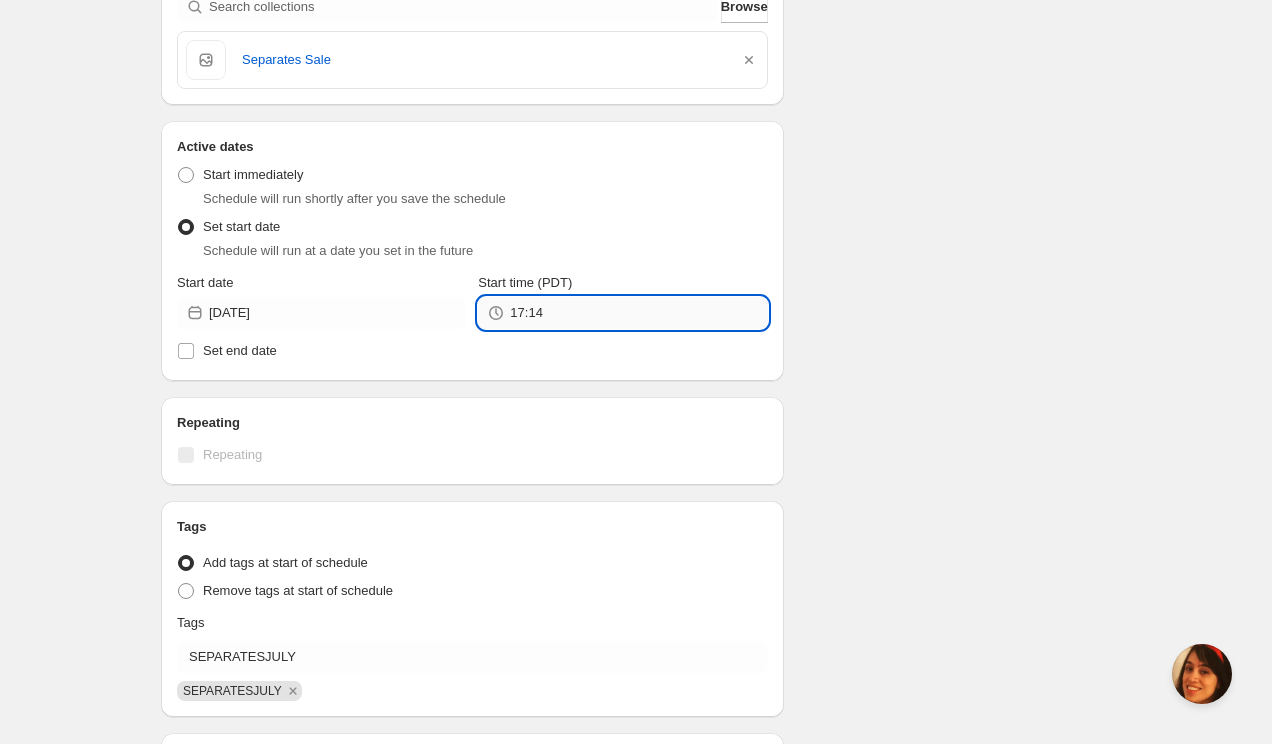 click on "17:14" at bounding box center [638, 313] 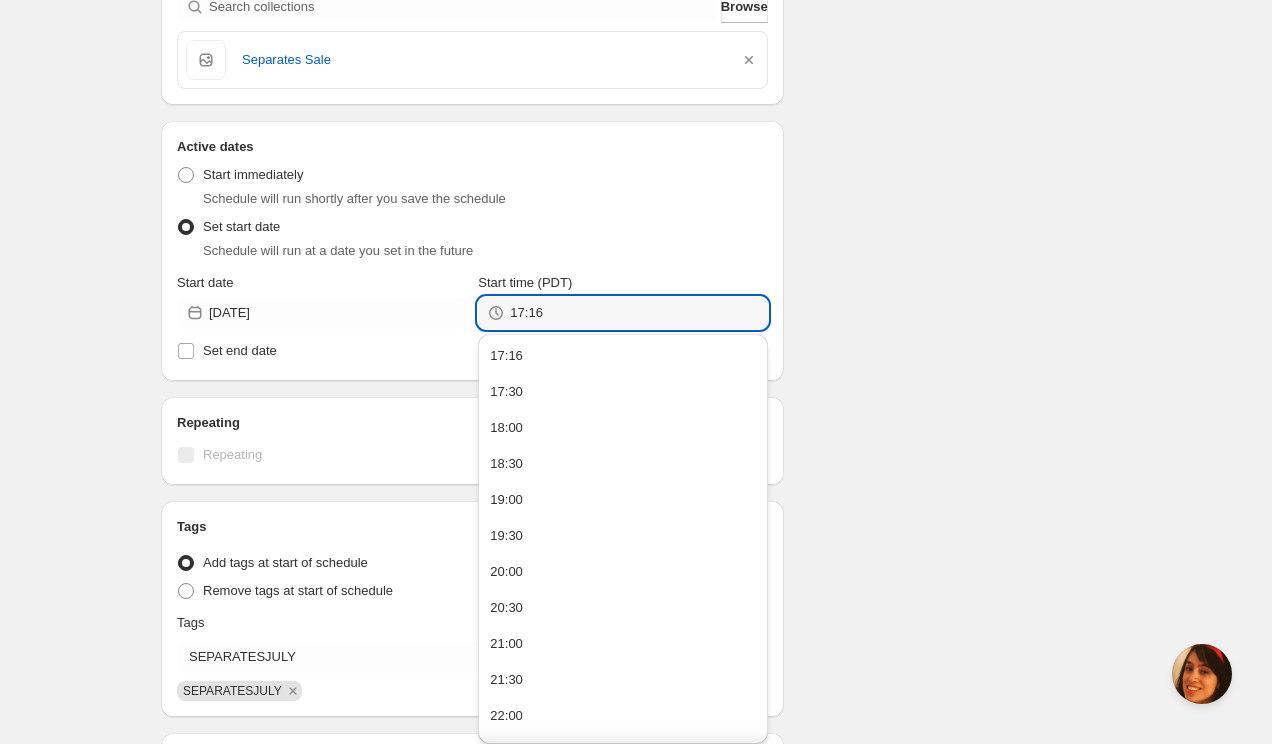 type on "17:16" 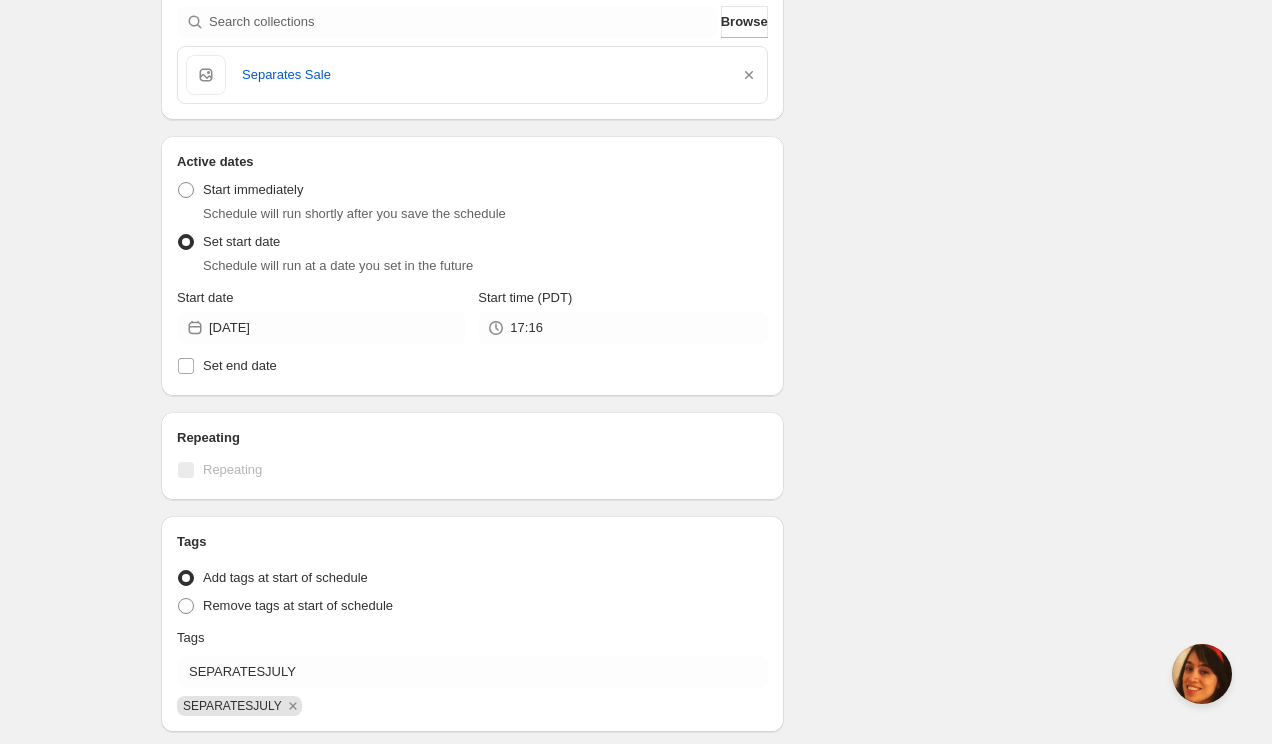 scroll, scrollTop: 467, scrollLeft: 0, axis: vertical 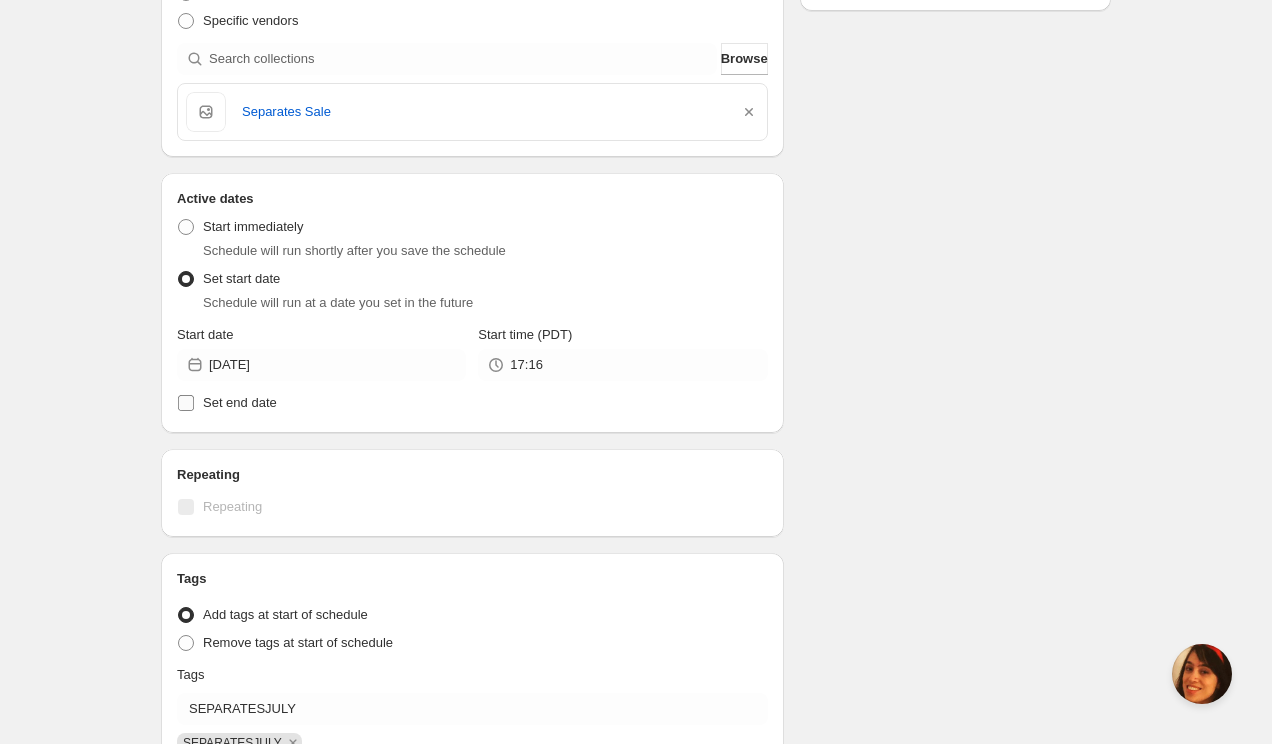 click on "Set end date" at bounding box center (240, 403) 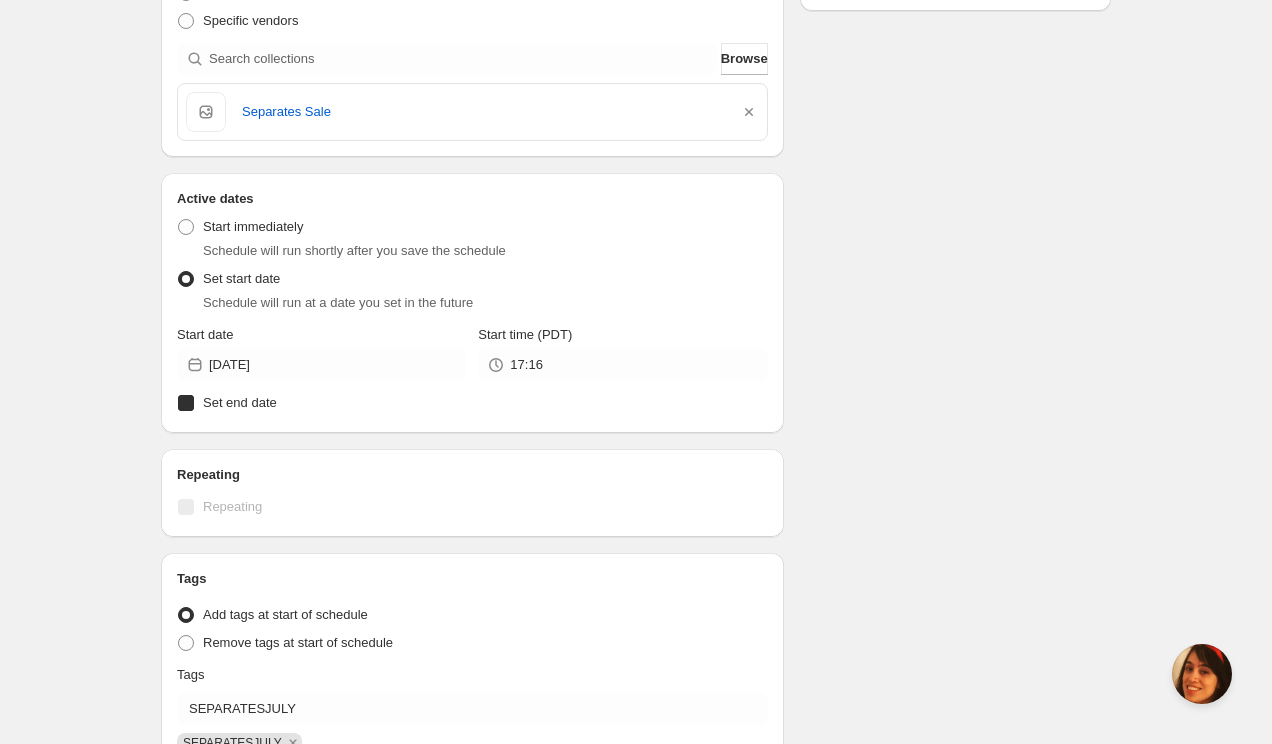 checkbox on "true" 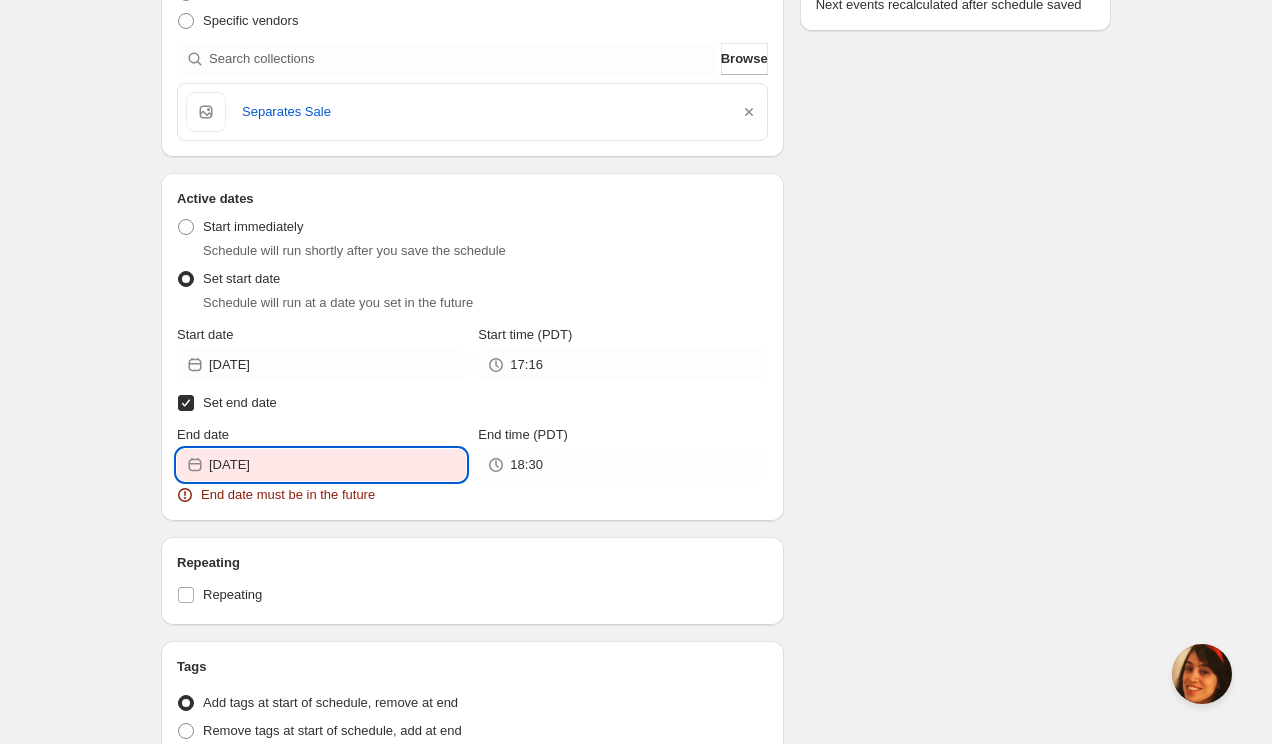 click on "2025-07-09" at bounding box center [337, 465] 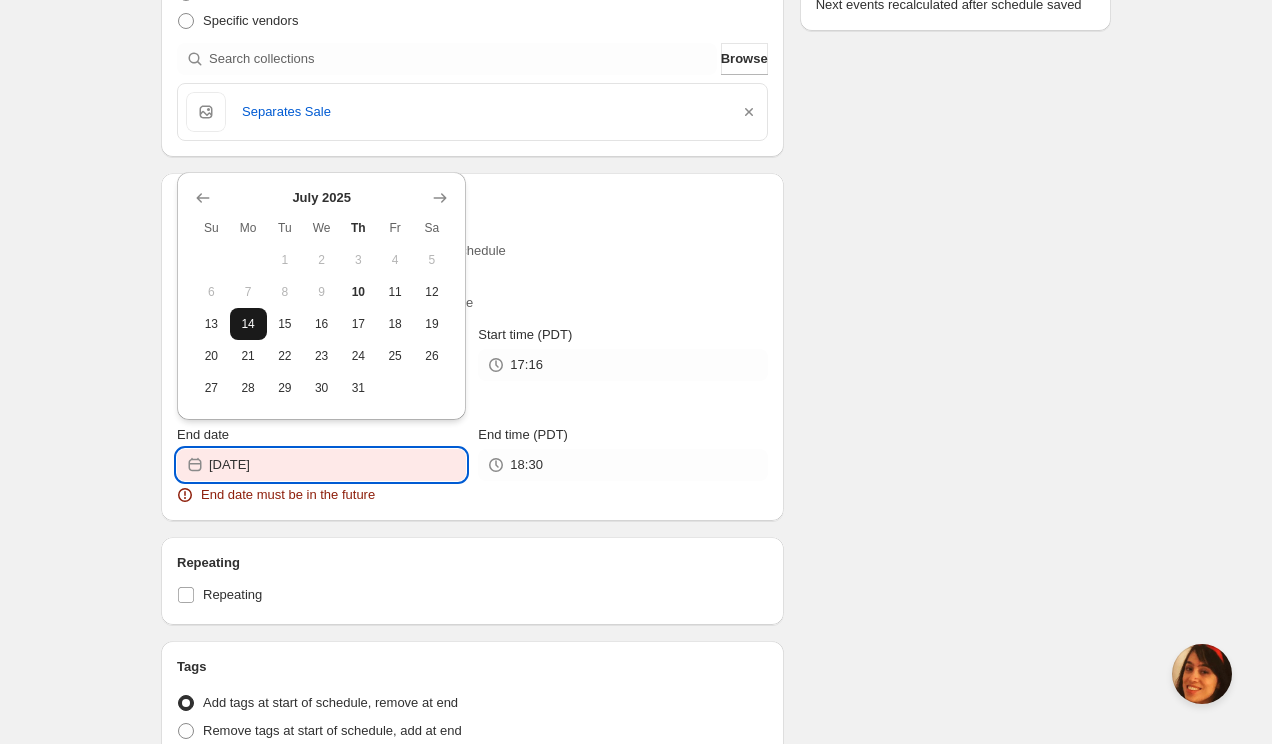 click on "14" at bounding box center [248, 324] 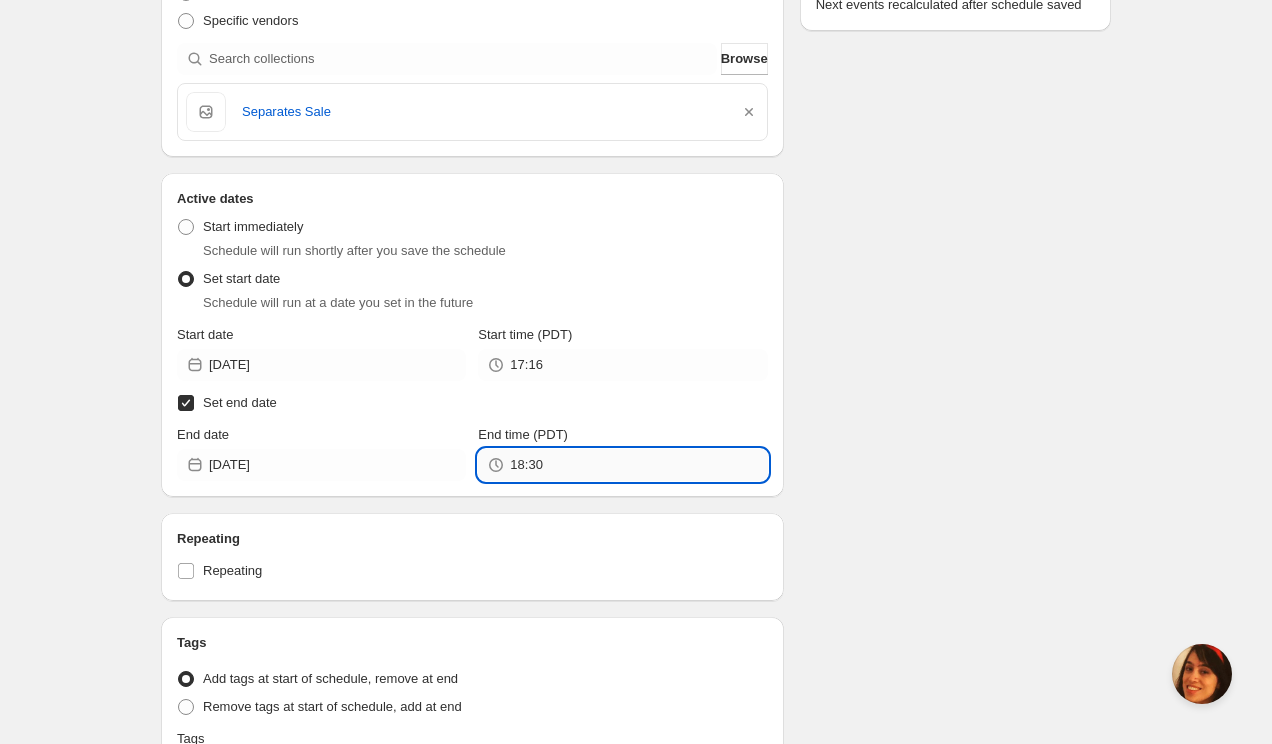click on "18:30" at bounding box center (638, 465) 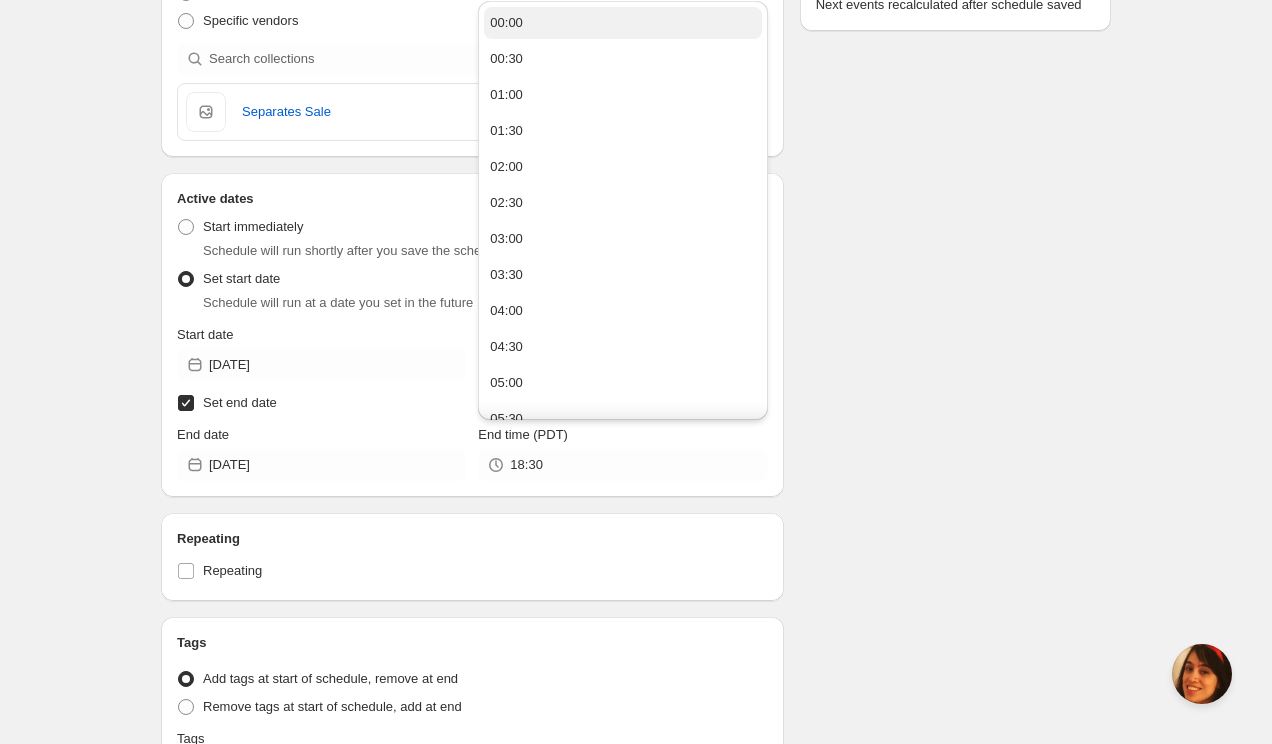 click on "00:00" at bounding box center [622, 23] 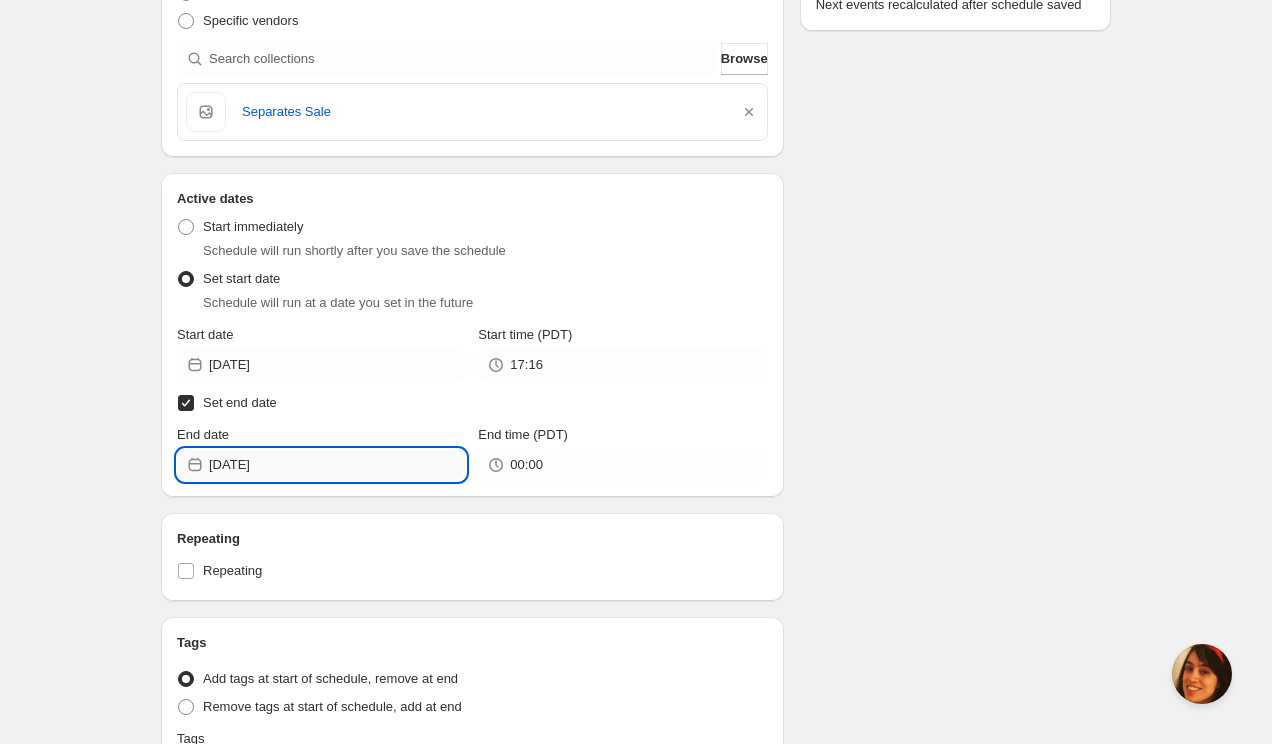 click on "2025-07-14" at bounding box center (337, 465) 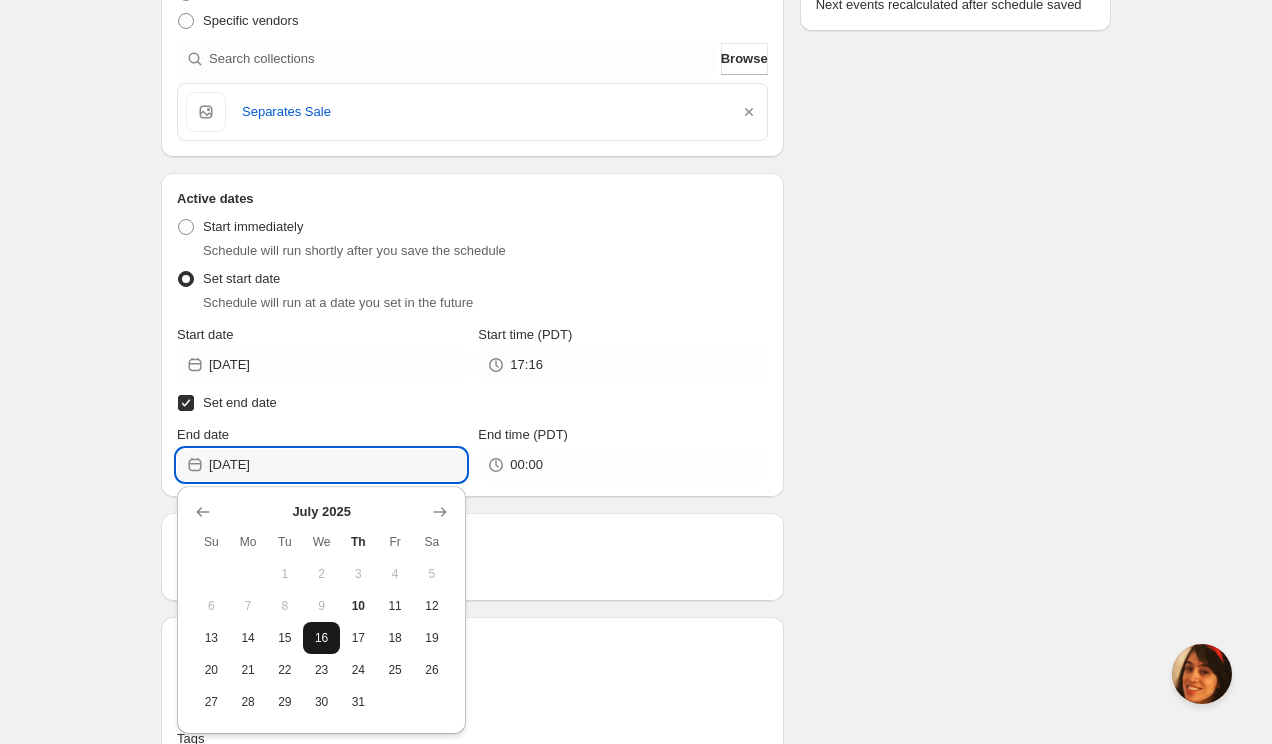 click on "16" at bounding box center [321, 638] 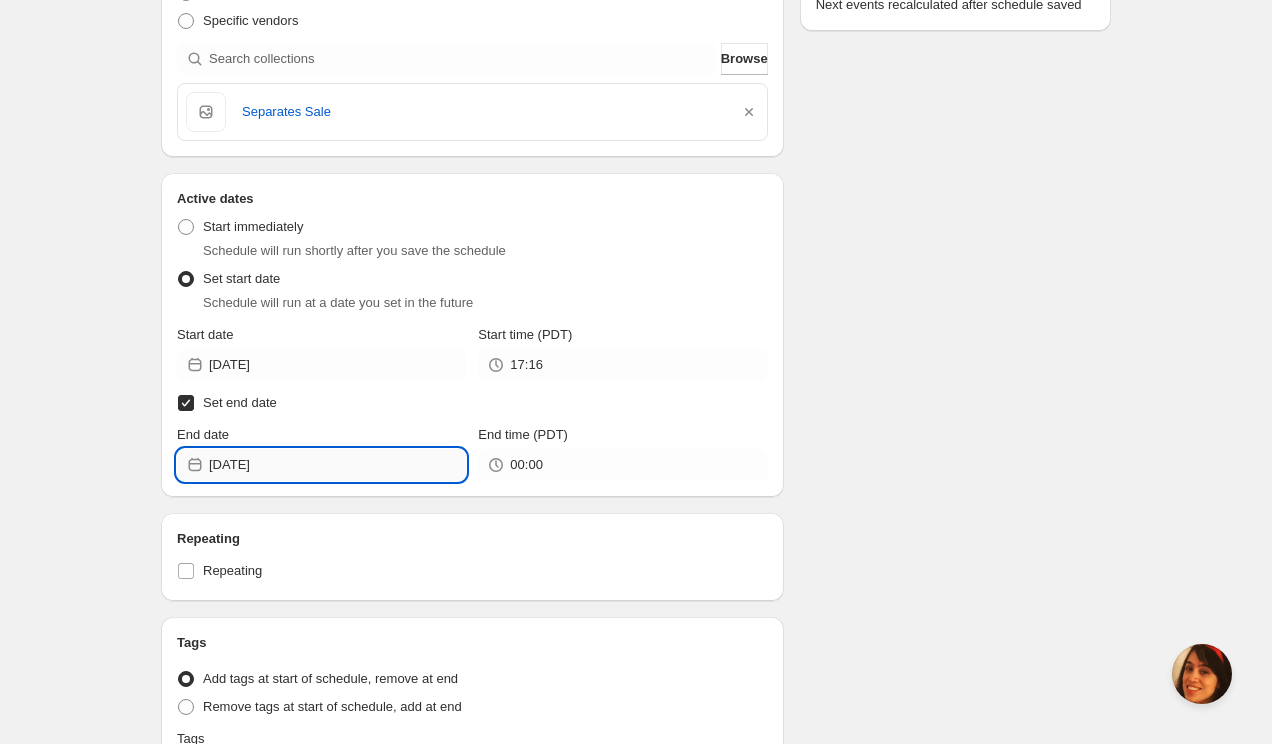 click on "2025-07-16" at bounding box center (337, 465) 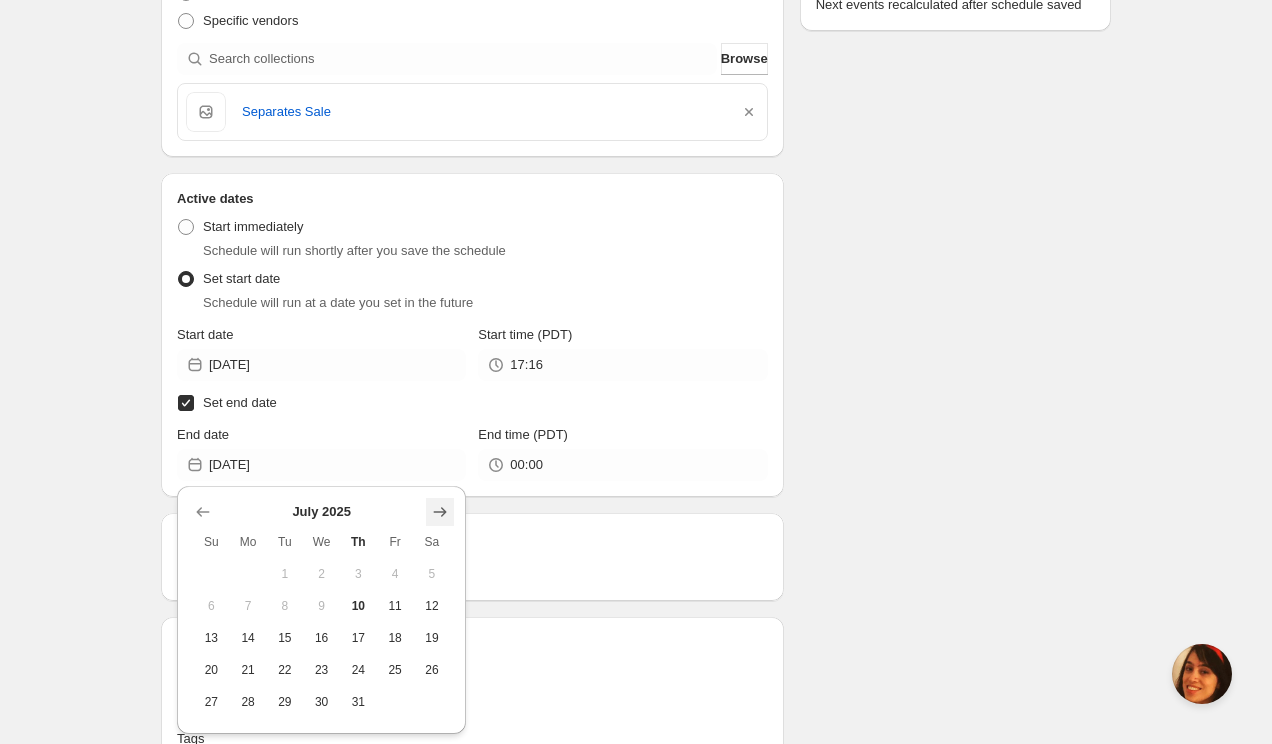 click 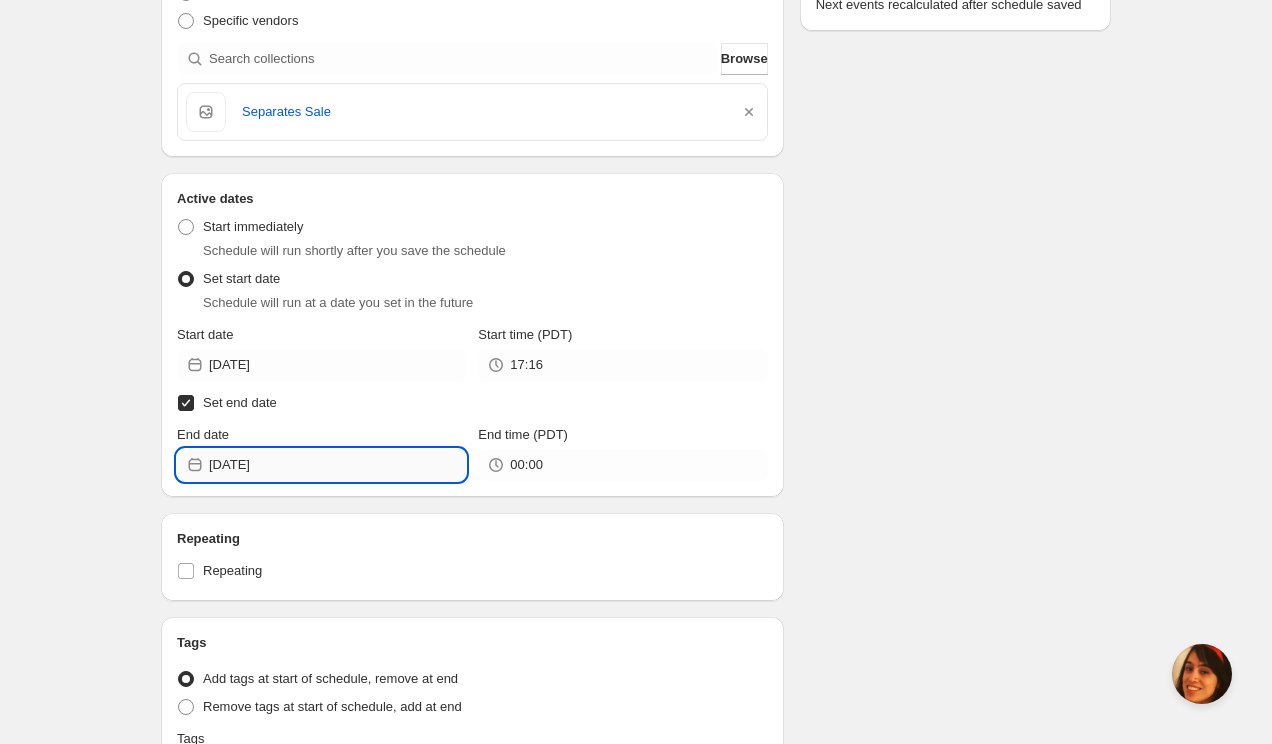click on "2025-07-16" at bounding box center [337, 465] 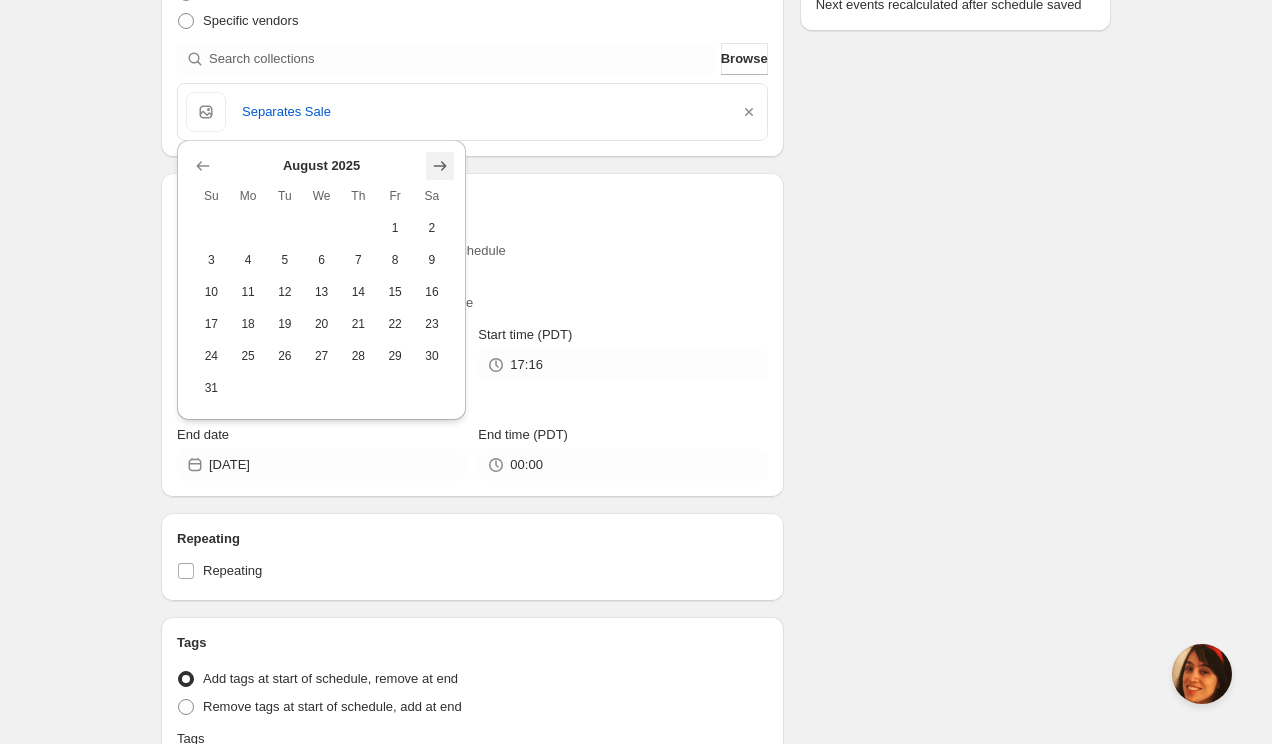 click 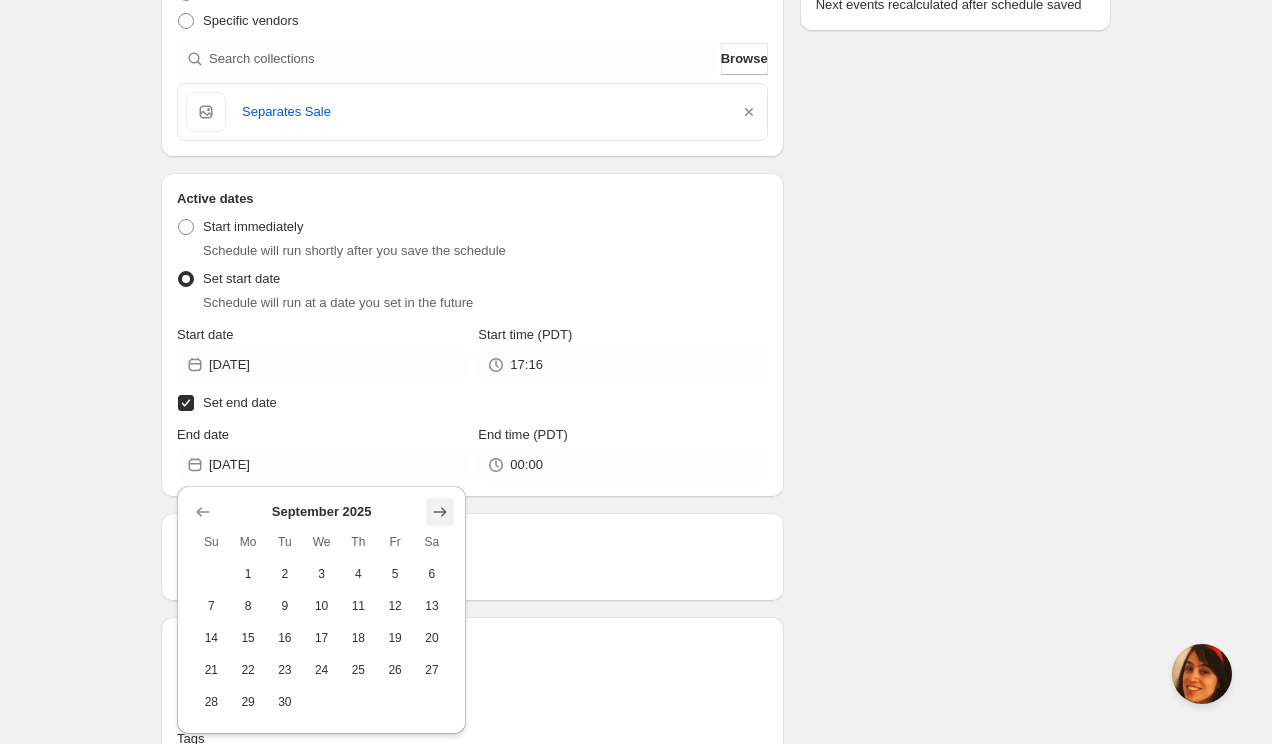 click 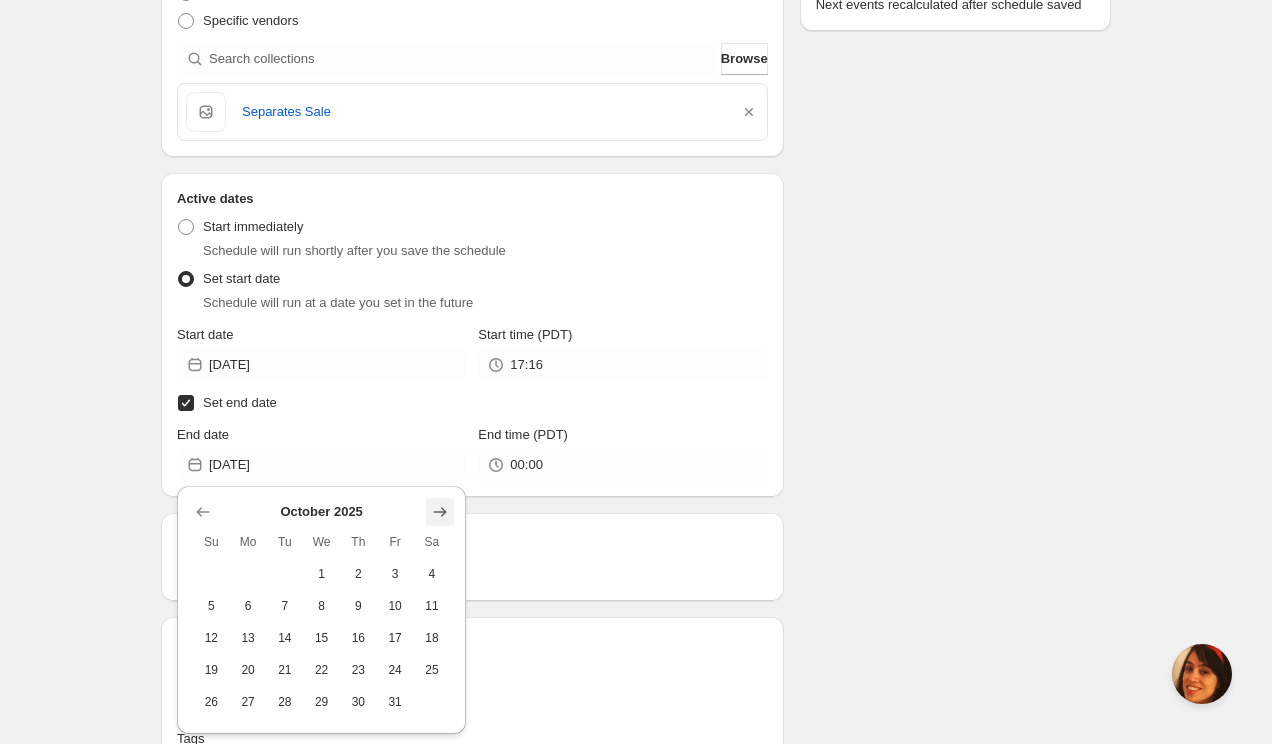 click 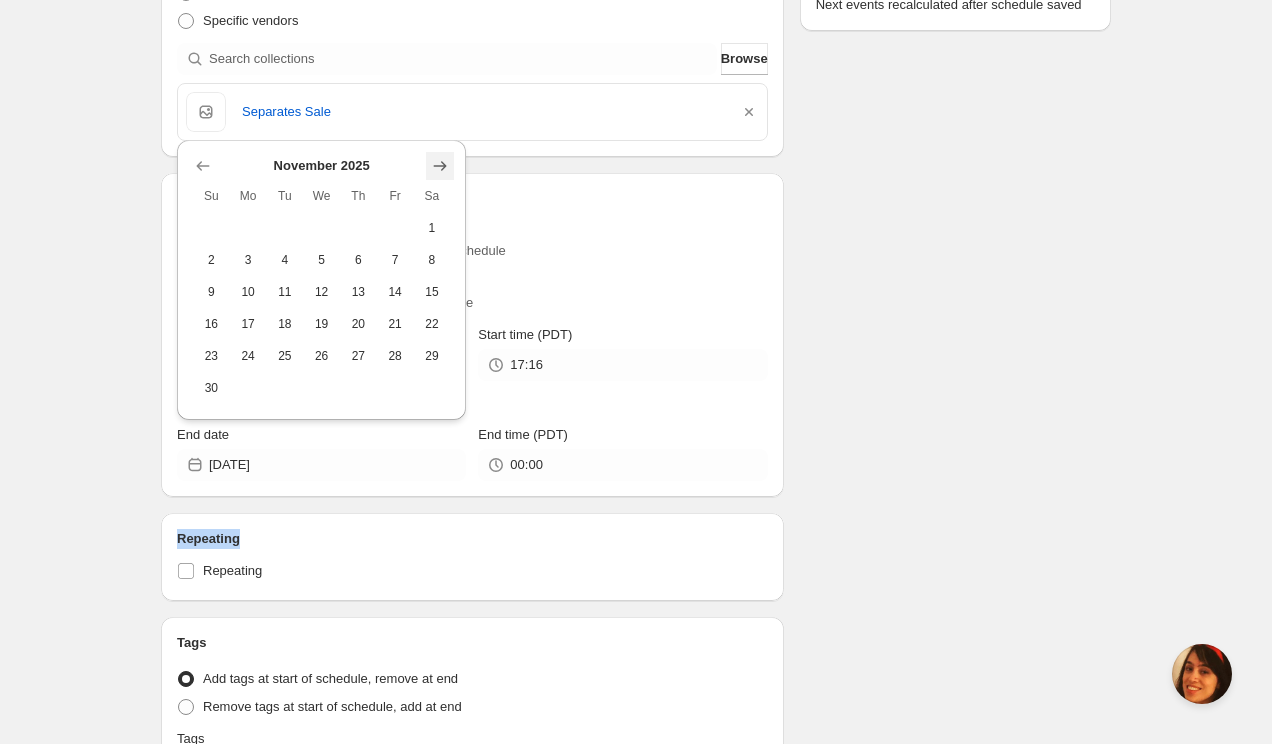 click on "Repeating Repeating" at bounding box center (472, 557) 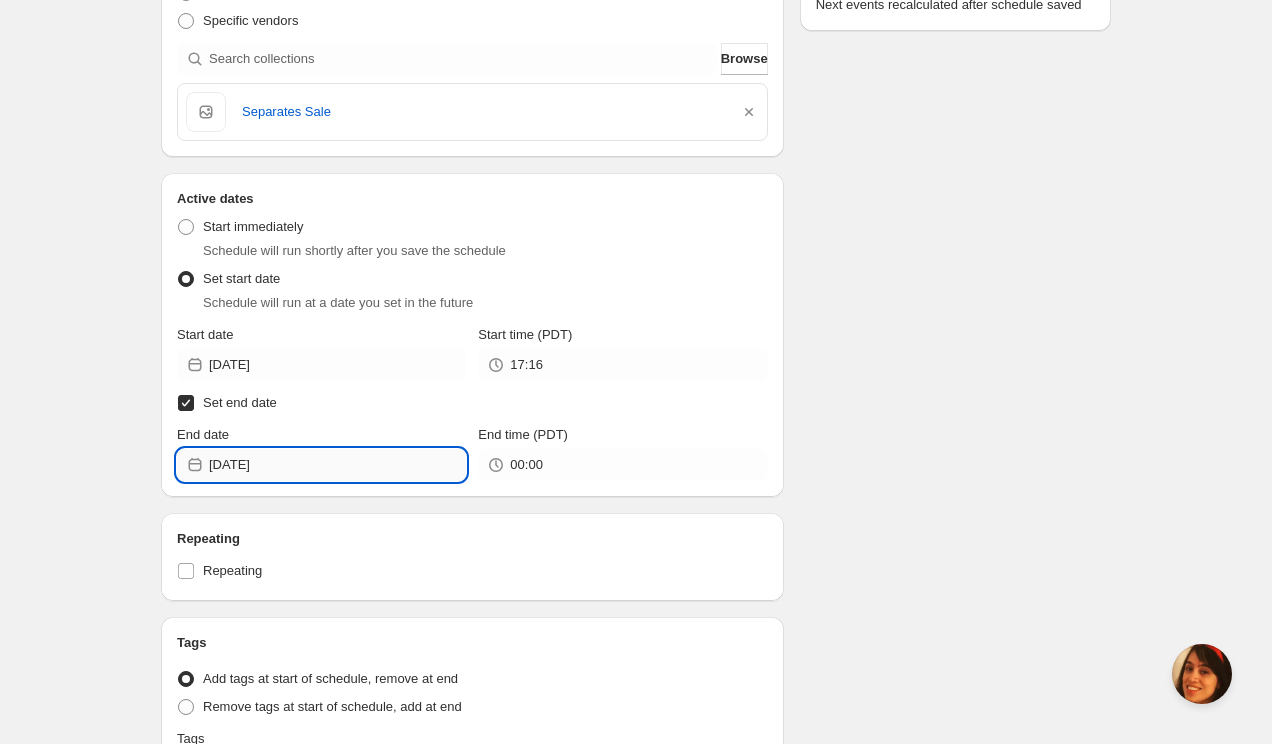 click on "2025-07-16" at bounding box center [337, 465] 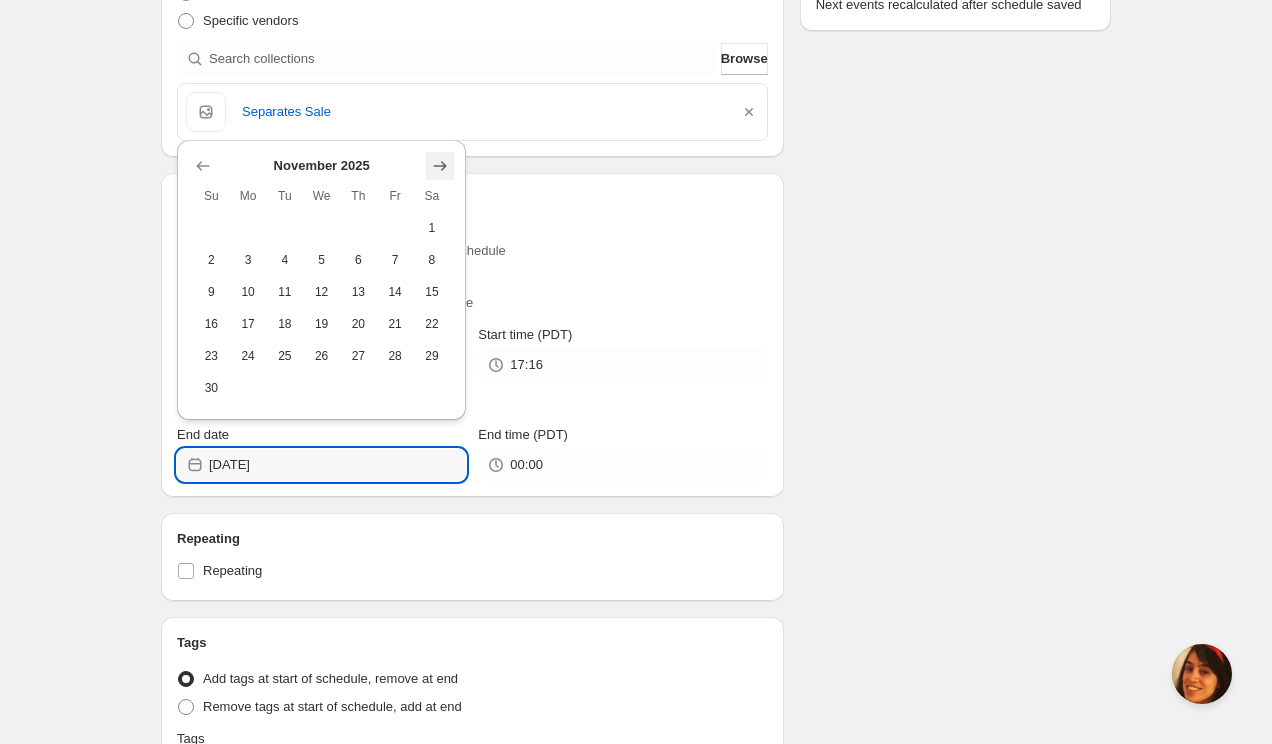 click 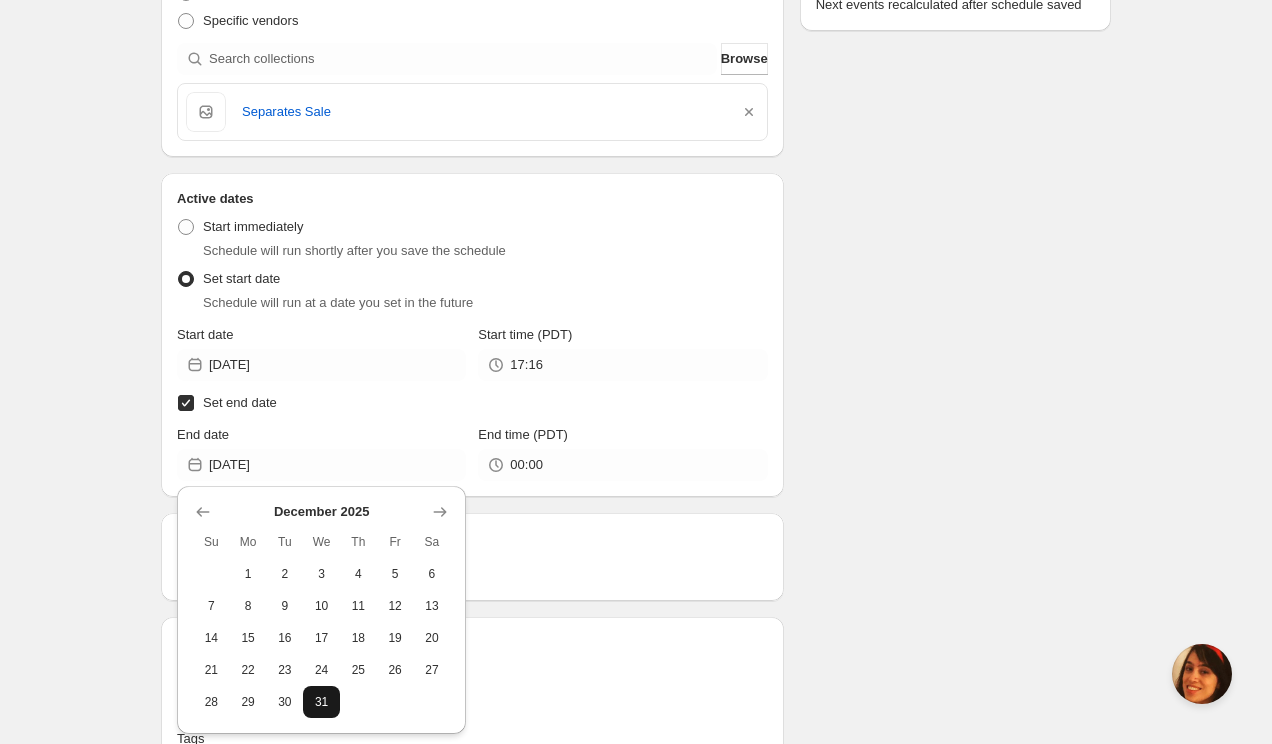 click on "31" at bounding box center [321, 702] 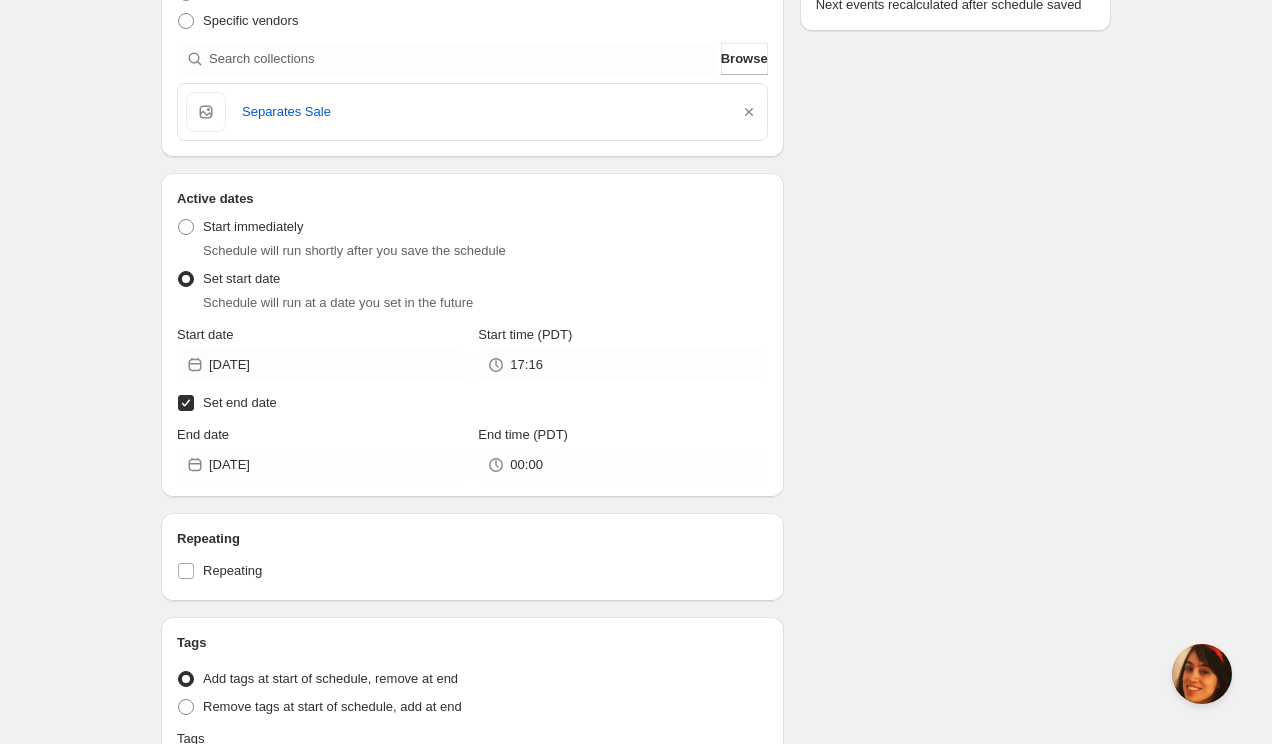 click on "There were some issues with your form submission End date must be in the future Schedule name TAGS Your customers won't see this Product selection Entity type Specific products Specific collections Specific tags Specific vendors Browse Separates Sale Active dates Active Date Type Start immediately Schedule will run shortly after you save the schedule Set start date Schedule will run at a date you set in the future Start date 2025-07-10 Start time (PDT) 17:16 Set end date End date 2025-12-31 End time (PDT) 00:00 Repeating Repeating Ok Cancel Every 1 Date range Days Weeks Months Years Days Ends Never On specific date After a number of occurances Tags Tag type Add tags at start of schedule, remove at end Remove tags at start of schedule, add at end Tags SEPARATESJULY SEPARATESJULY Countdown timer Show a countdown timer on the product page The countdown timer will show the time remaining until the end of the schedule. Remember to add the Countdown Timer block to your theme and configure it to your liking. Summary" at bounding box center (628, 325) 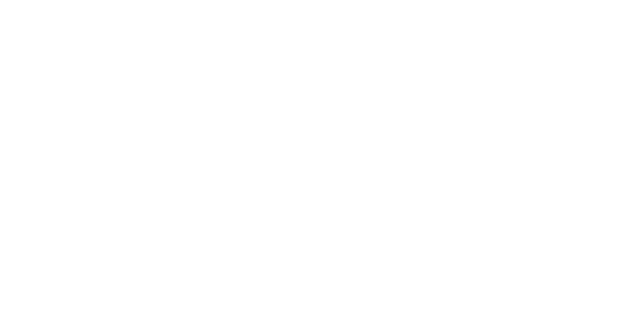 scroll, scrollTop: 0, scrollLeft: 0, axis: both 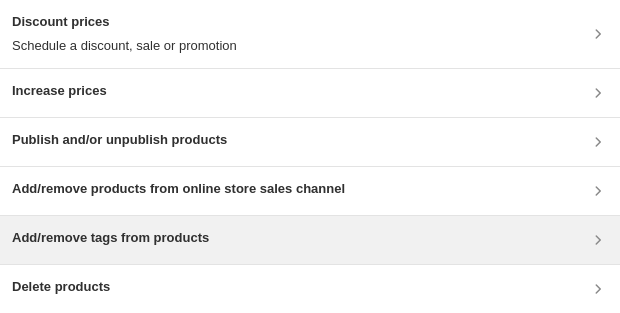 click on "Add/remove tags from products" at bounding box center (110, 240) 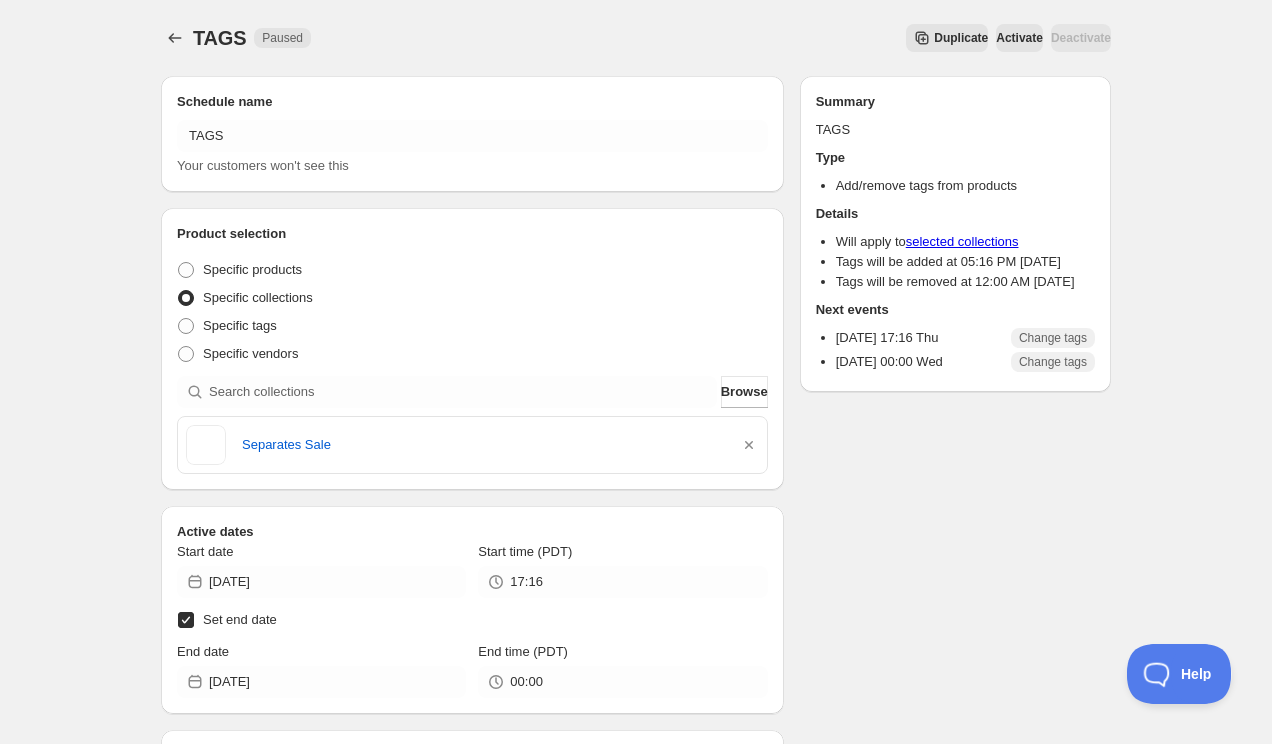 scroll, scrollTop: 0, scrollLeft: 0, axis: both 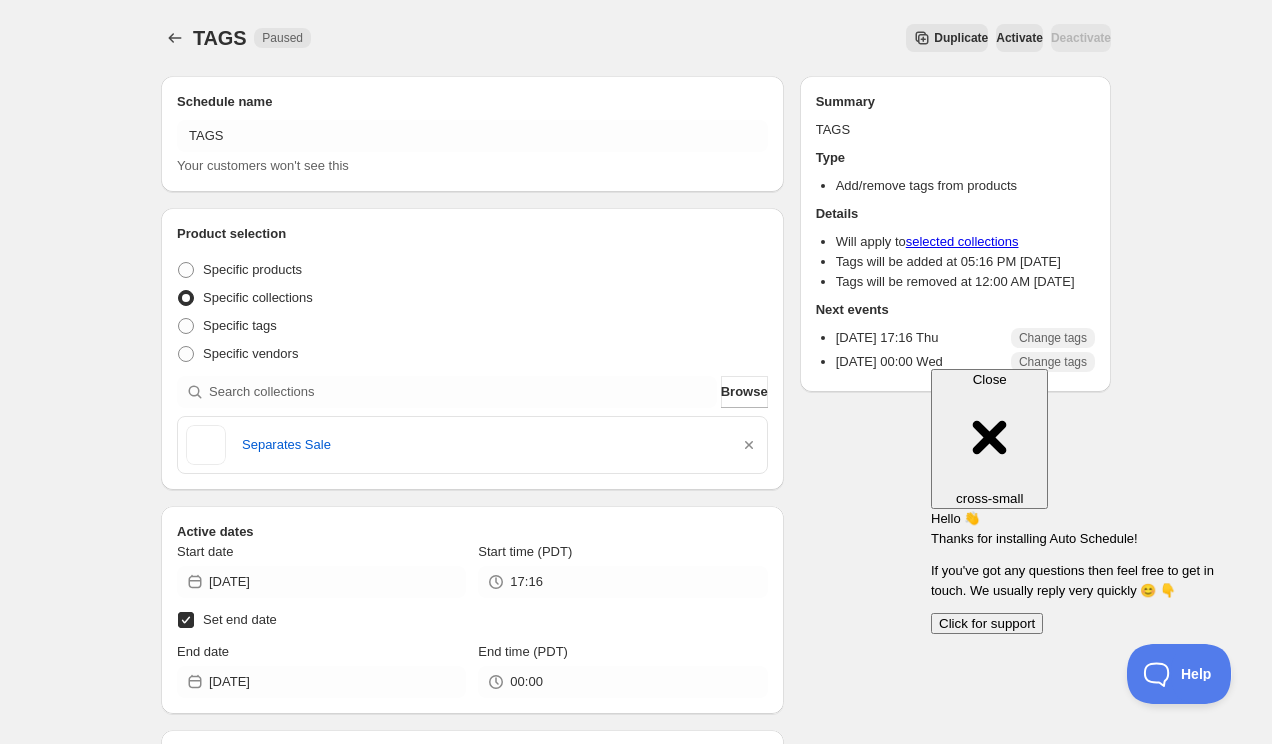 click on "TAGS. This page is ready TAGS Paused Duplicate Activate Deactivate More actions Duplicate Activate Deactivate" at bounding box center [636, 38] 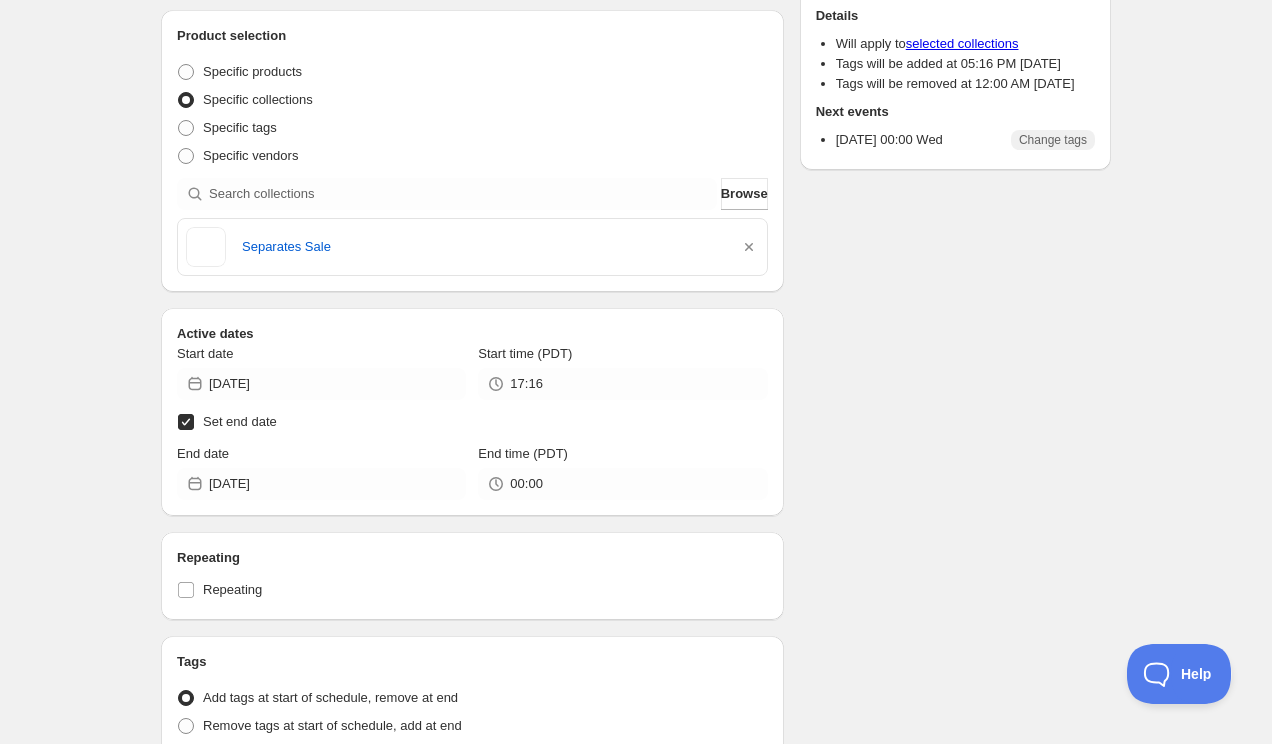 scroll, scrollTop: 0, scrollLeft: 0, axis: both 